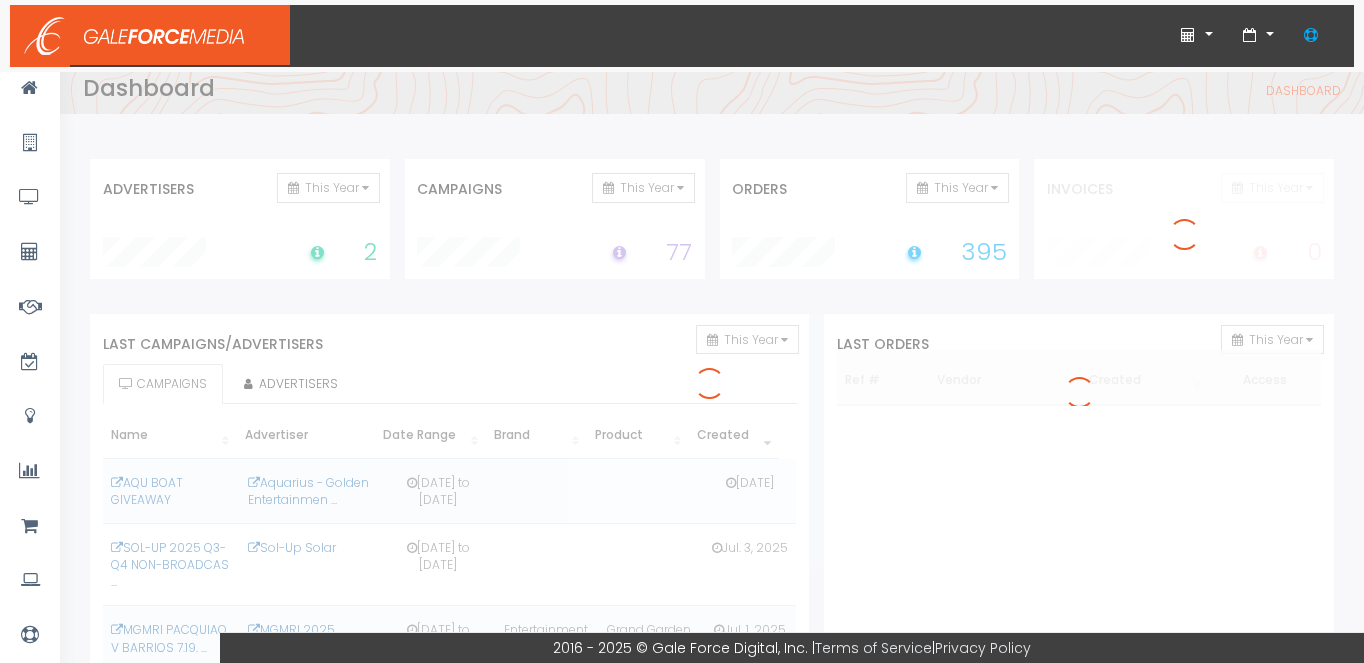 scroll, scrollTop: 0, scrollLeft: 0, axis: both 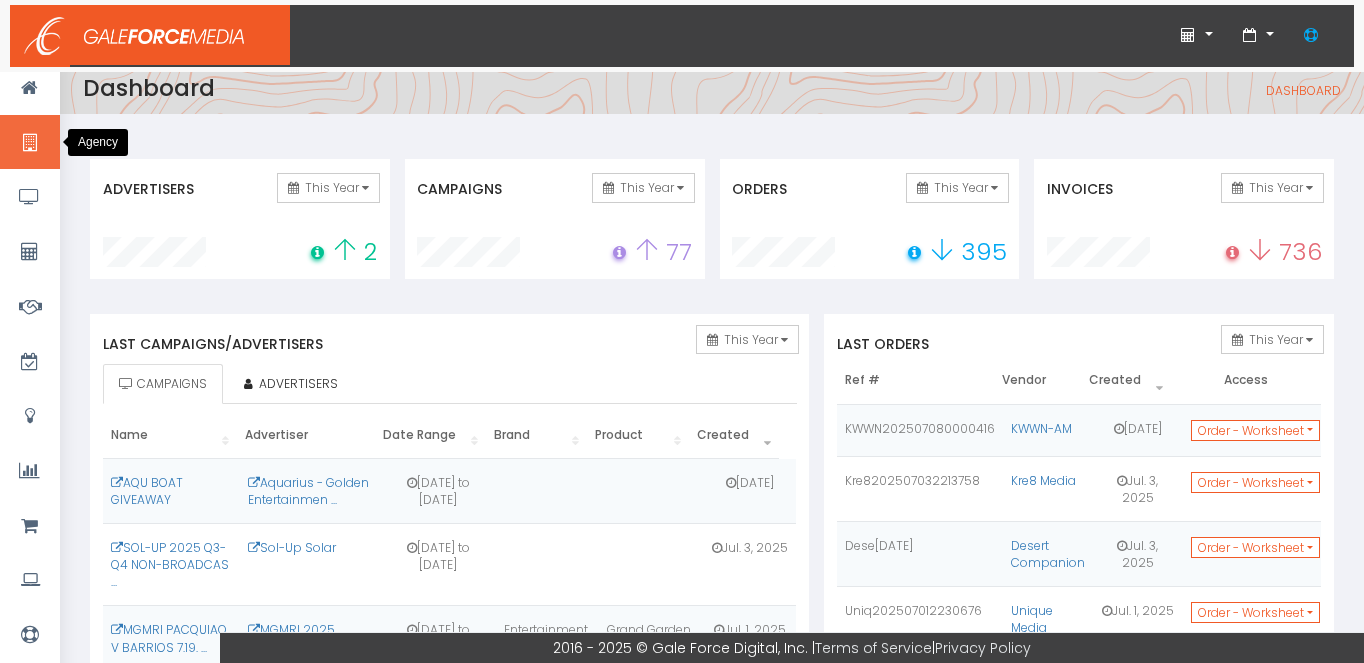 click at bounding box center [30, 142] 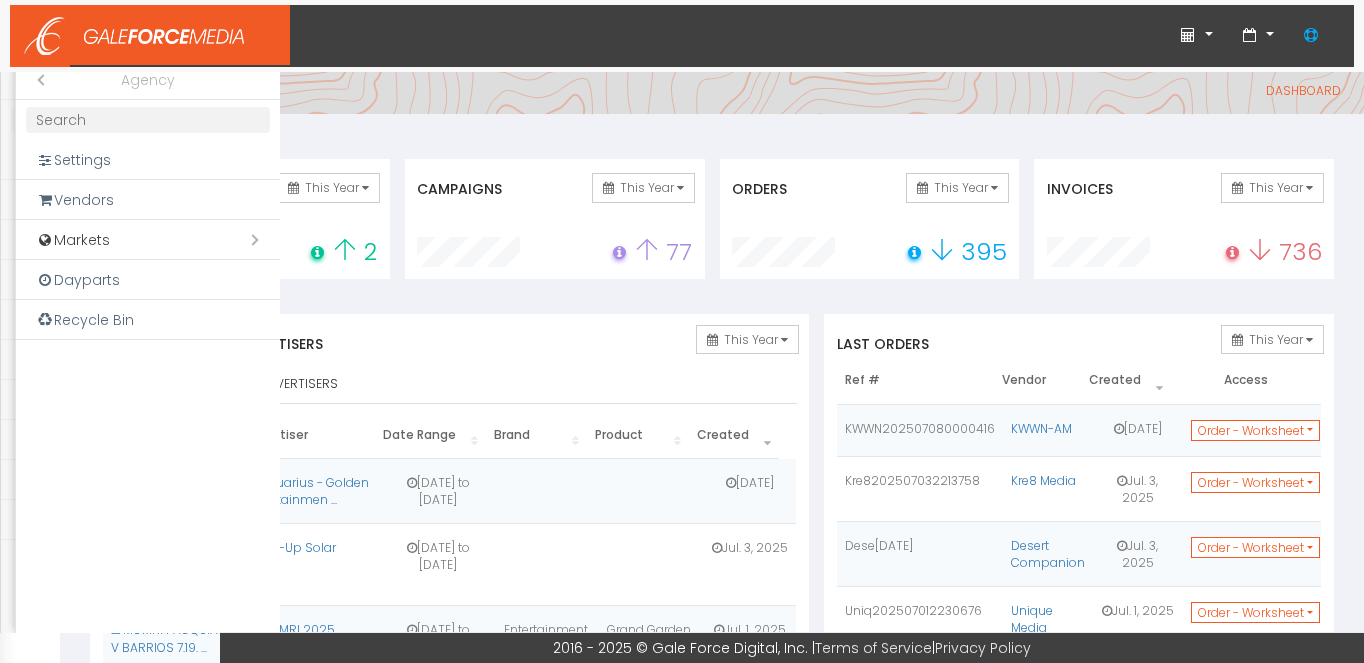 click at bounding box center (682, 331) 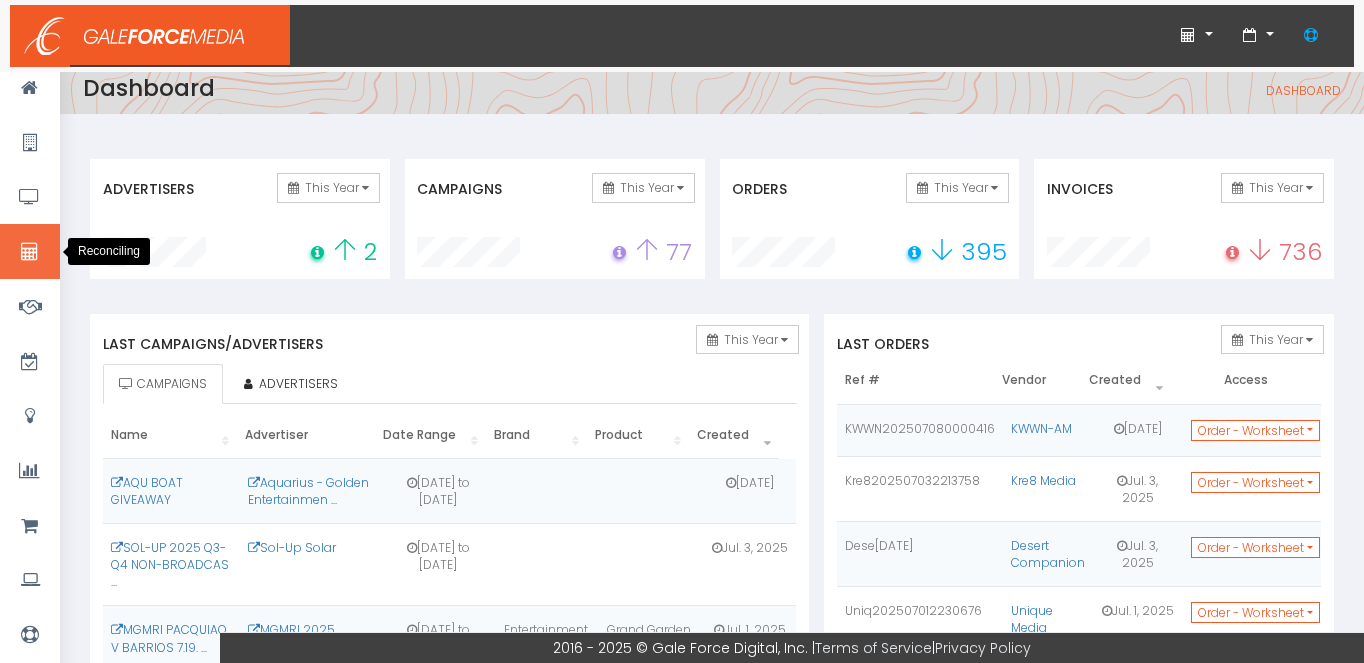 click at bounding box center (29, 252) 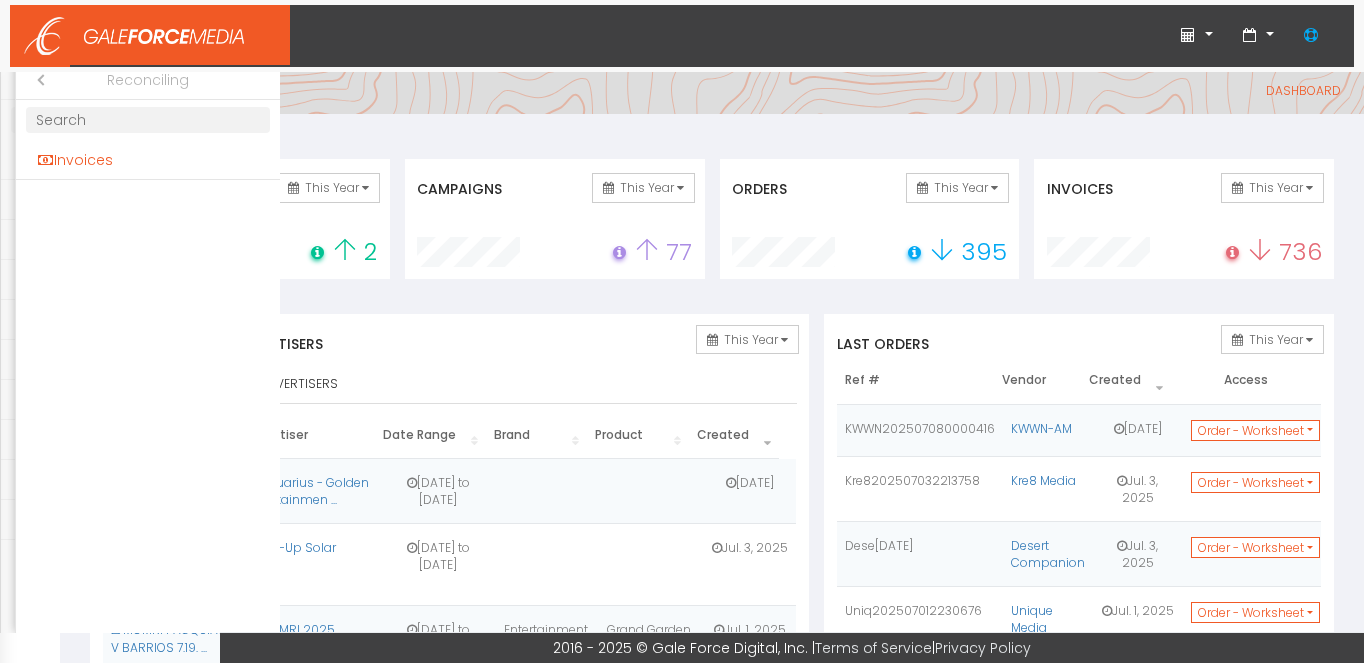 click on "Invoices" at bounding box center [148, 160] 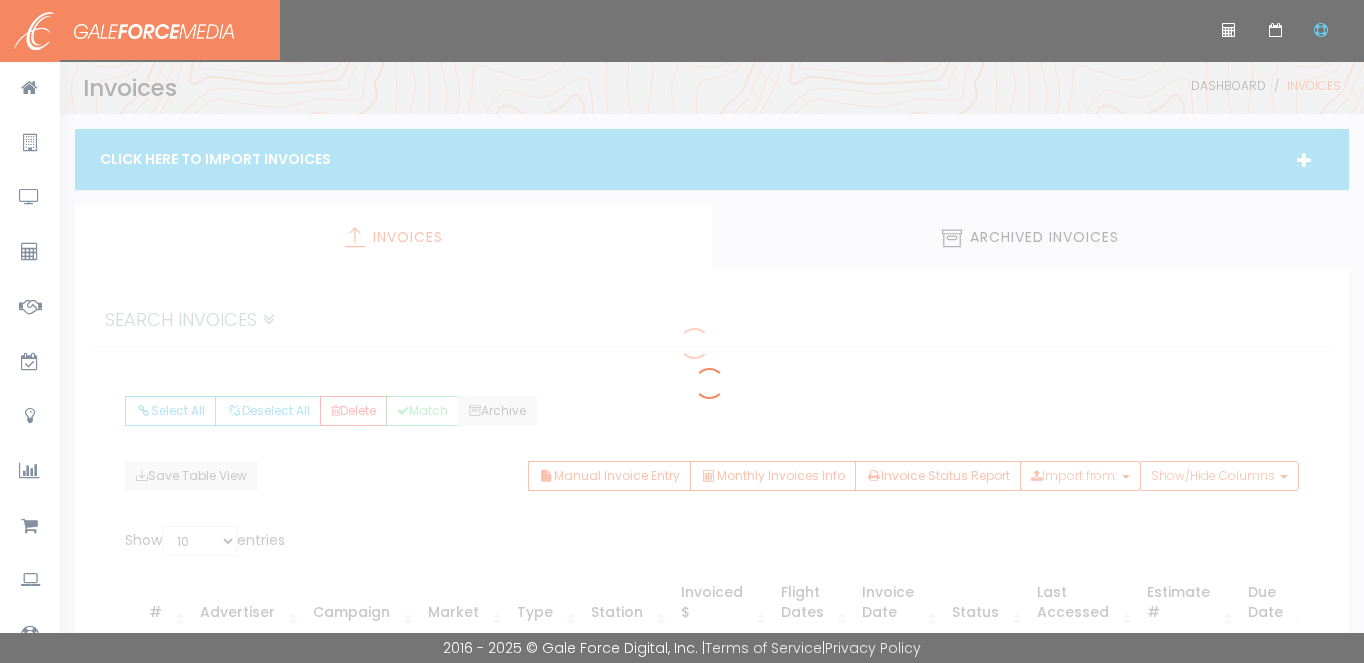 scroll, scrollTop: 0, scrollLeft: 0, axis: both 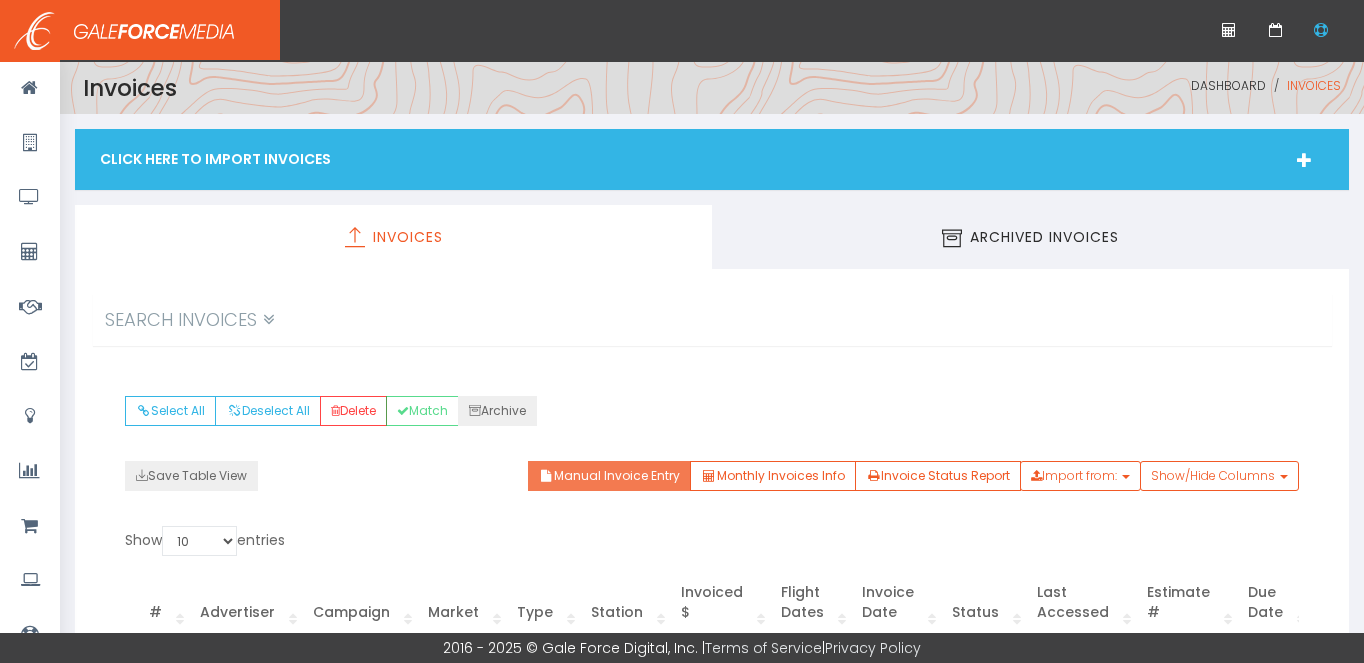 click on "Manual Invoice Entry" at bounding box center [609, 476] 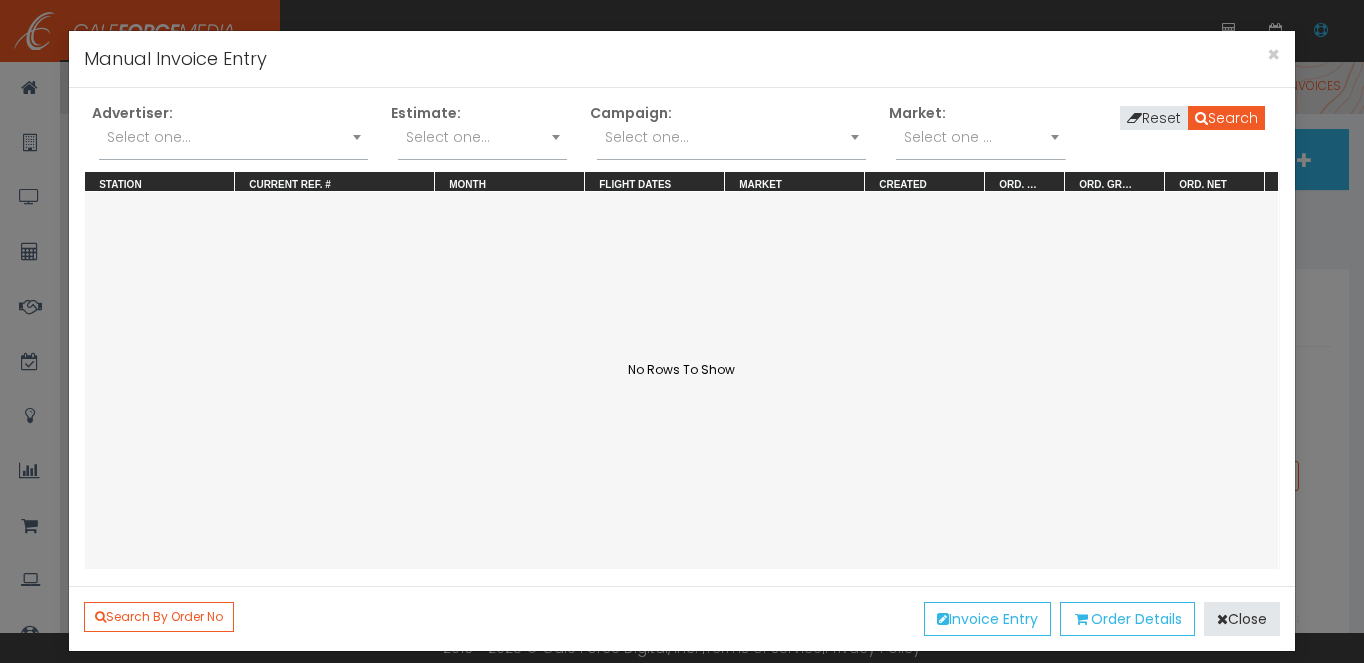 click on "Select one..." at bounding box center [233, 137] 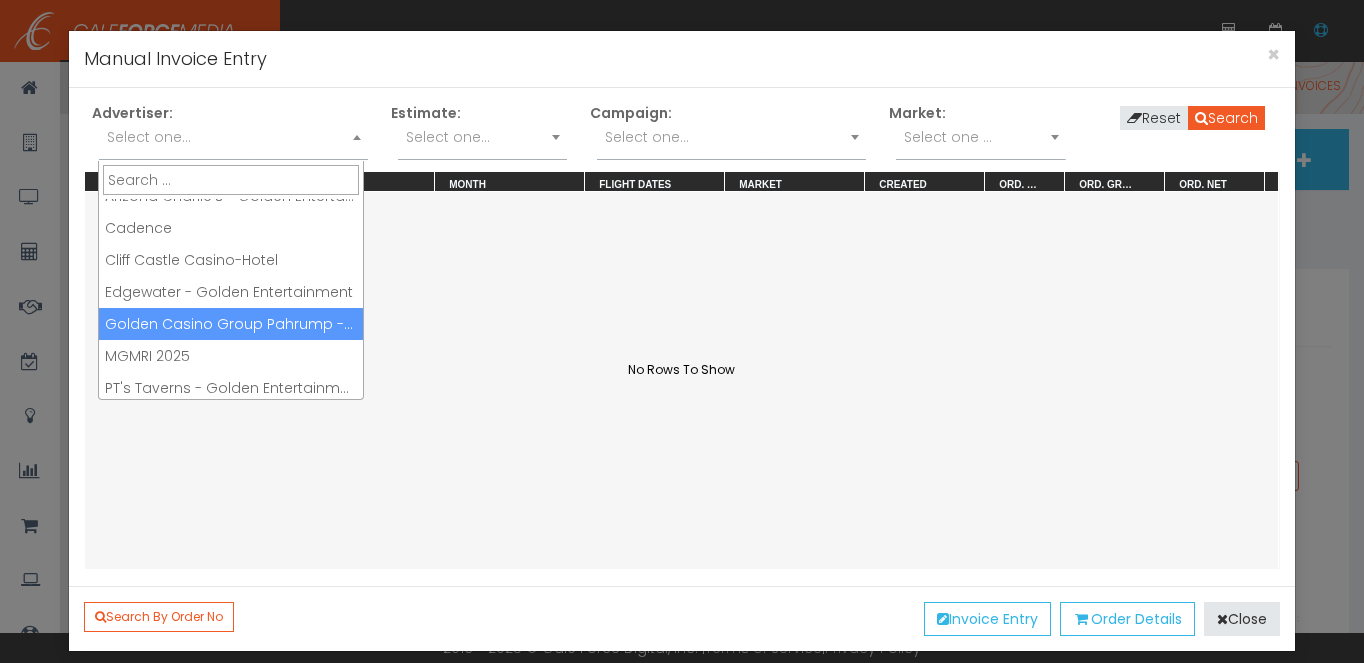 scroll, scrollTop: 51, scrollLeft: 0, axis: vertical 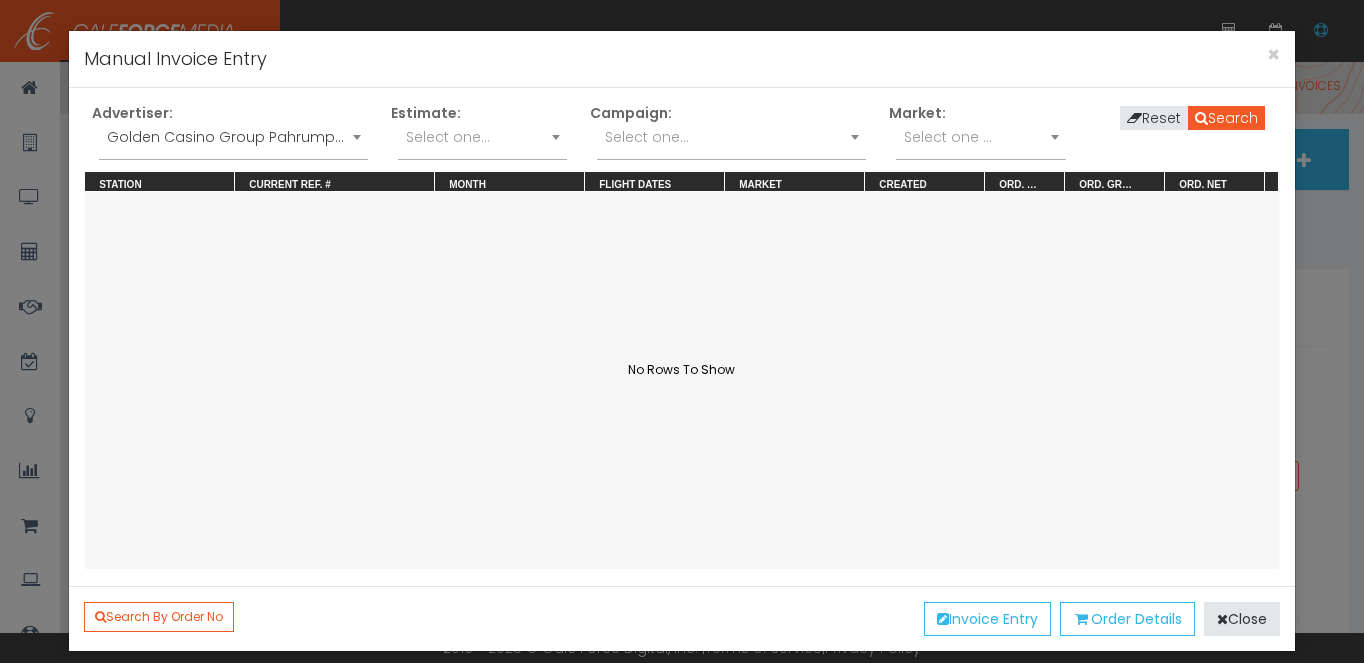 click on "Select one..." at bounding box center (731, 137) 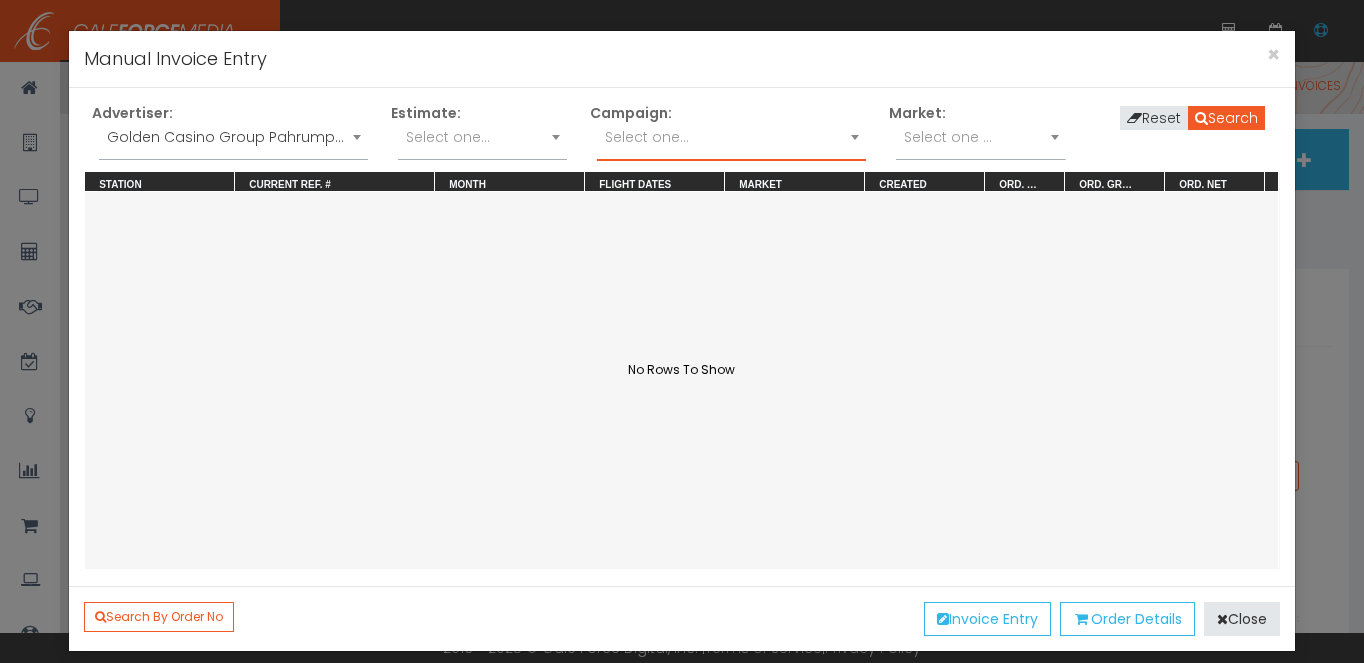 click on "Select one..." at bounding box center [731, 137] 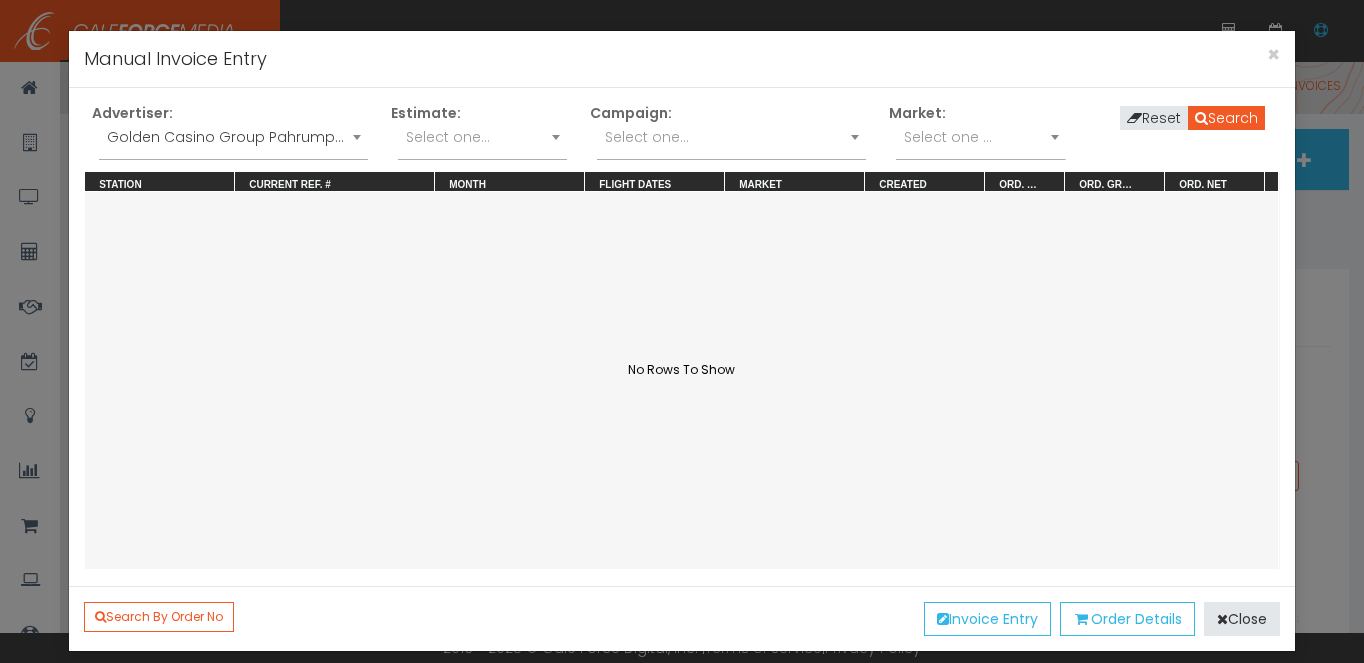 click on "Campaign:
PNH 1Q 2025 NON-BROADCAST PNH 2025 SPONSORSHIPS PNH 2Q 2025 NON-BROADCAST PNH 2Q-3Q DIGITAL PNH 3Q 2025 NON-BROADCAST PNH Q1 2025 BROADCAST PNH Q2 2025 BROADCAST PNH Q3 2025 BROADCAST Select one..." at bounding box center [731, 137] 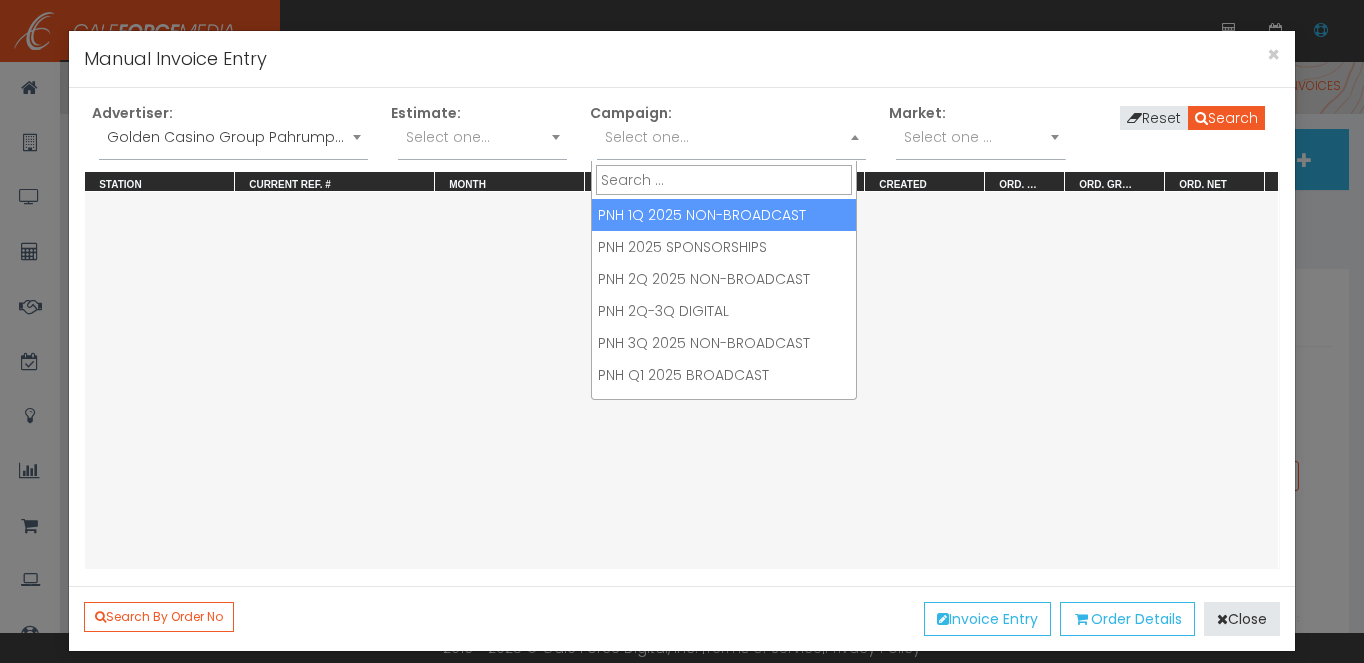 click on "Select one..." at bounding box center (731, 137) 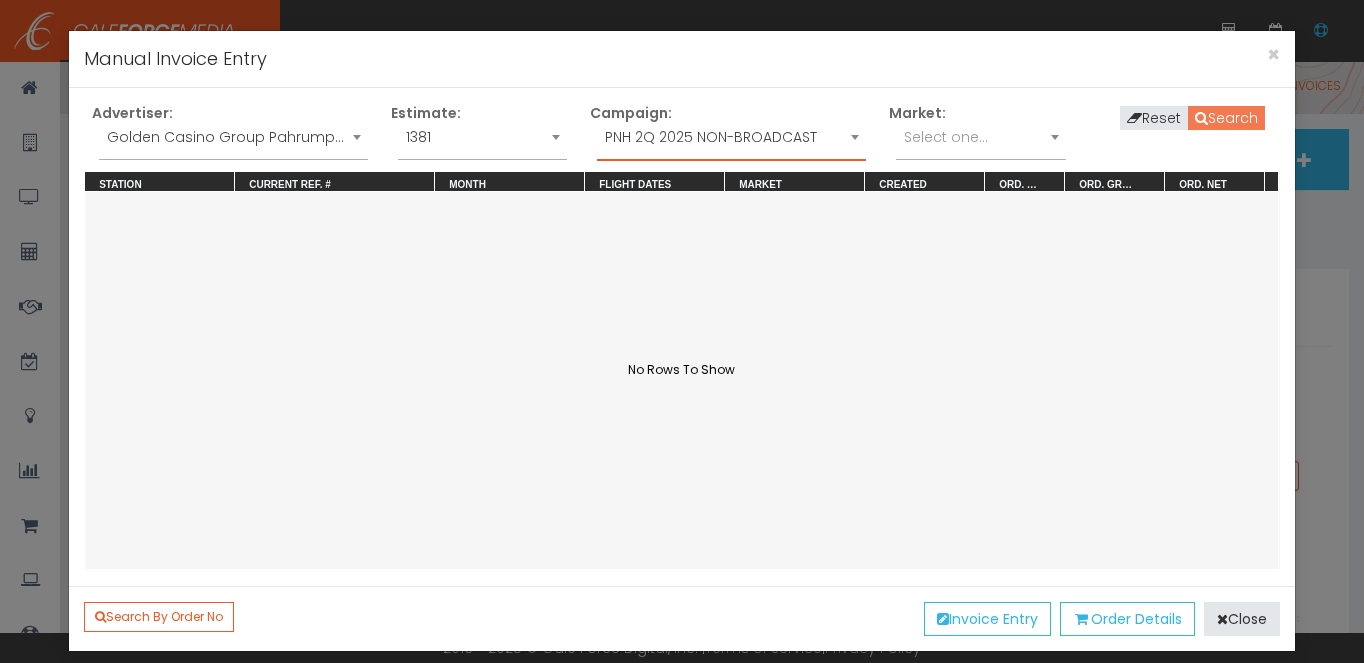 click on "Search" at bounding box center (1226, 118) 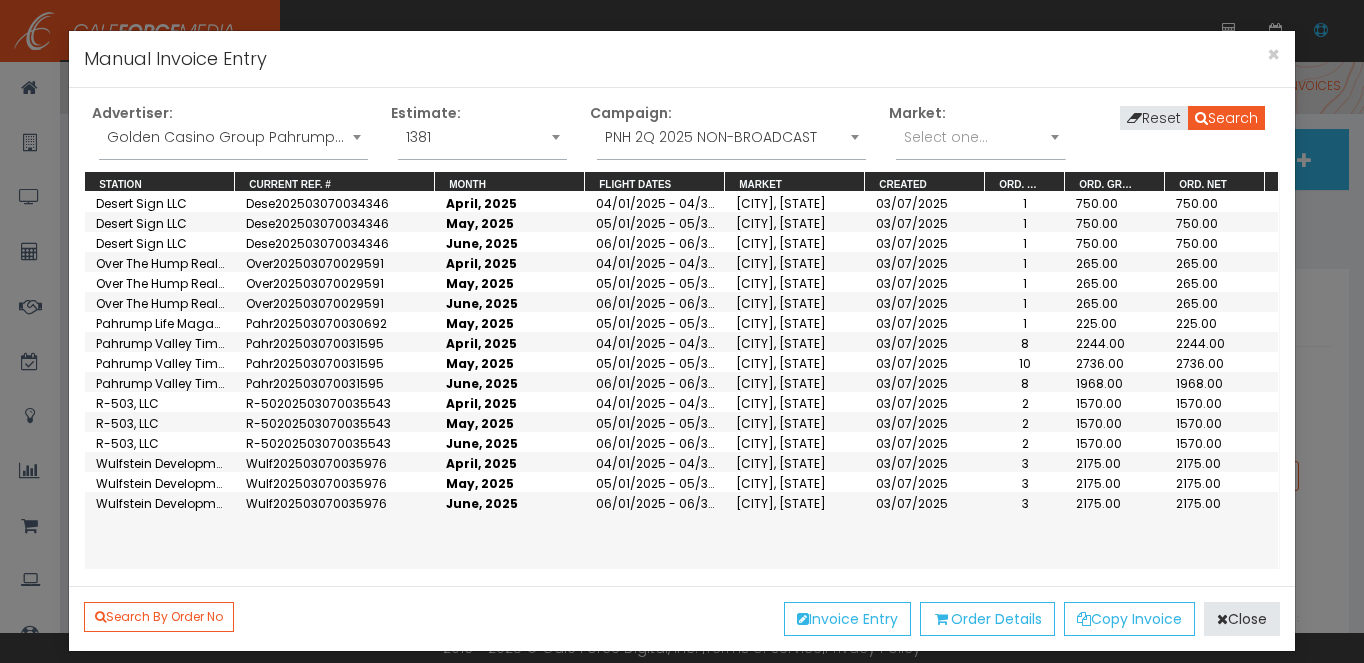 click on "June, 2025" at bounding box center [510, 222] 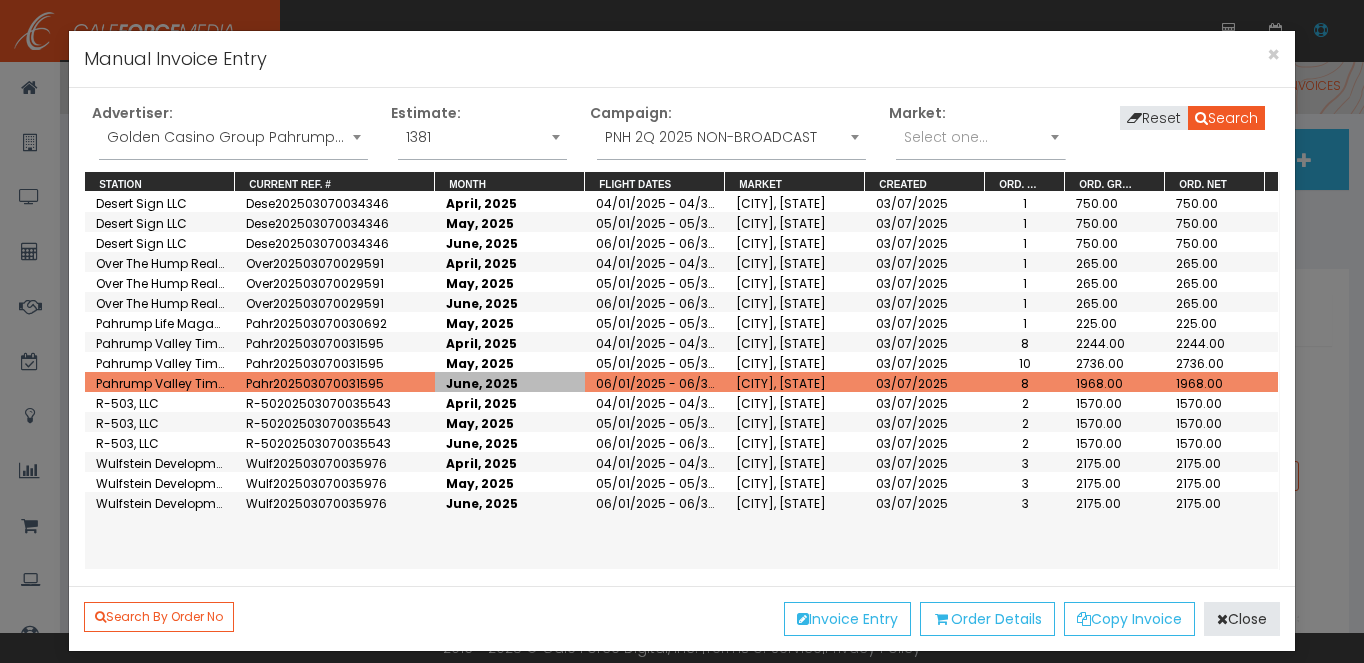 click on "June, 2025" at bounding box center [510, 382] 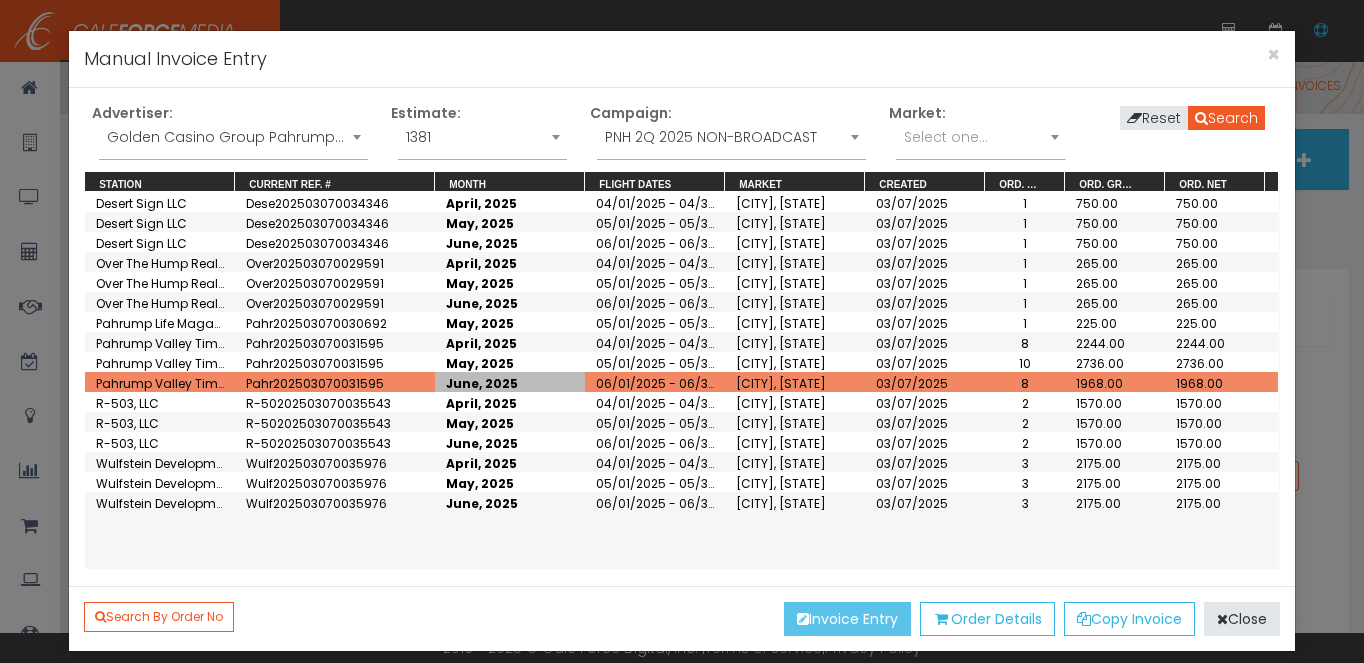click on "Invoice Entry" at bounding box center (847, 619) 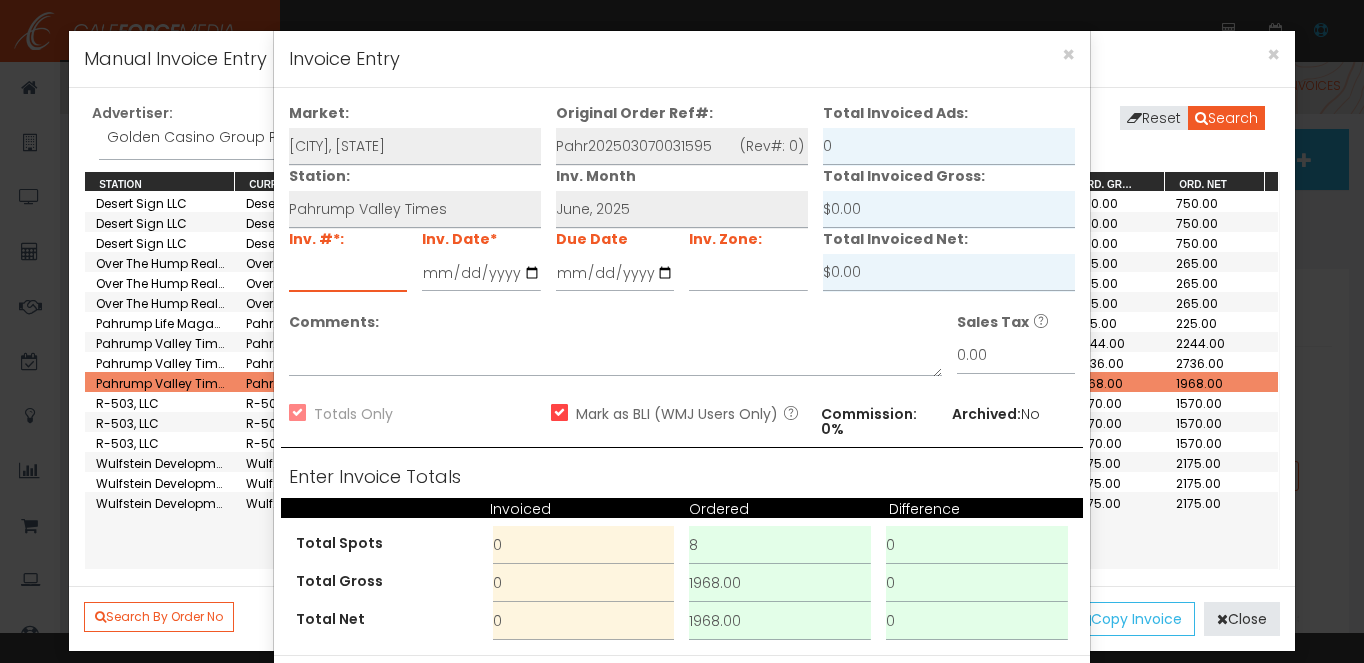 click at bounding box center [348, 273] 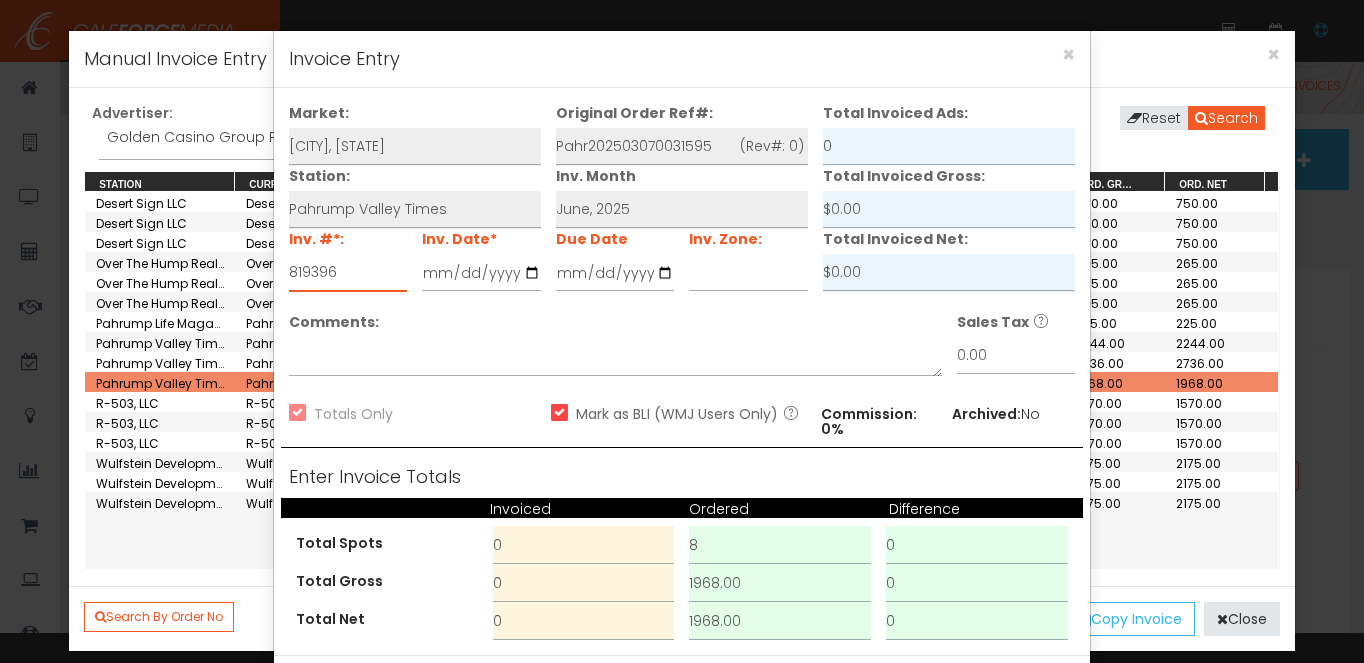 type on "819396" 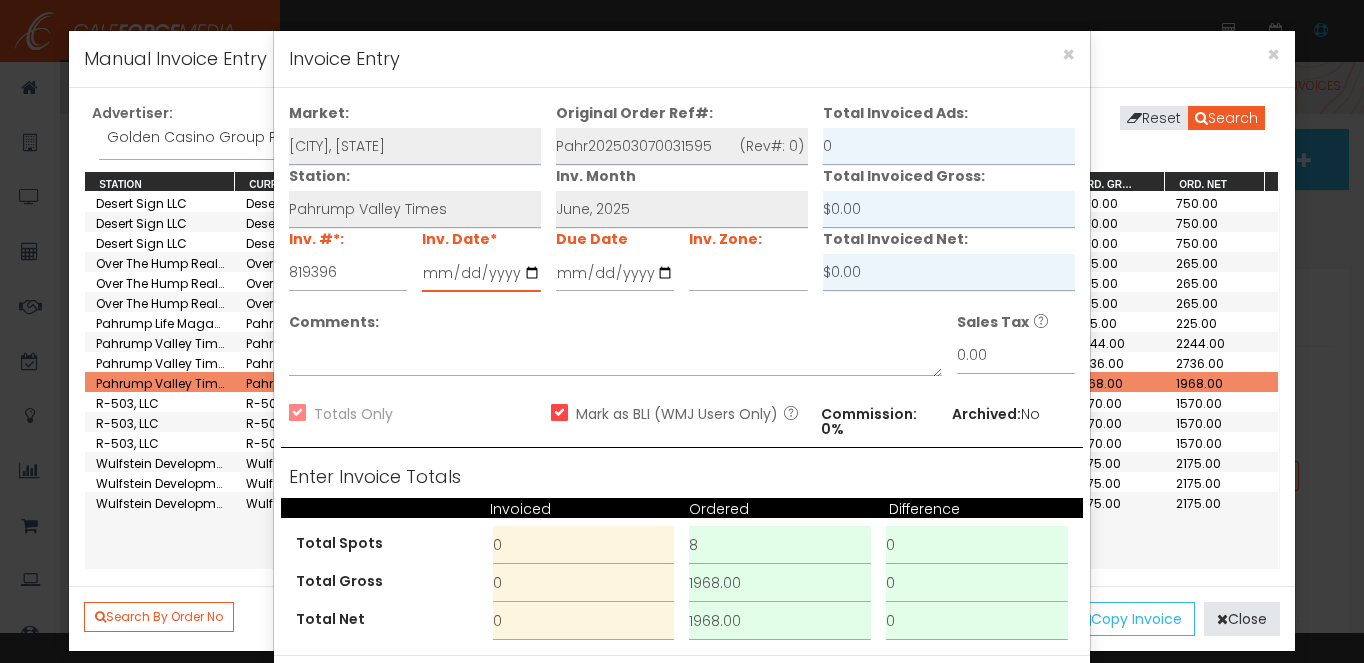 click at bounding box center [481, 273] 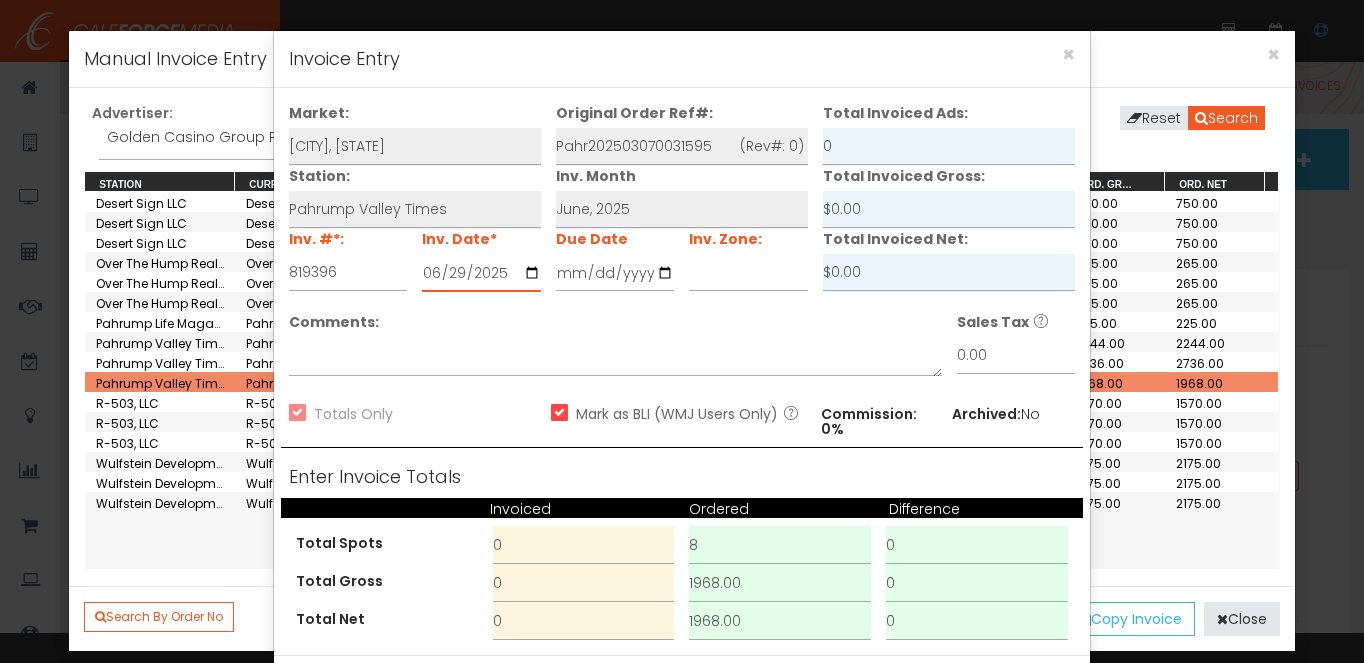 type on "2025-06-29" 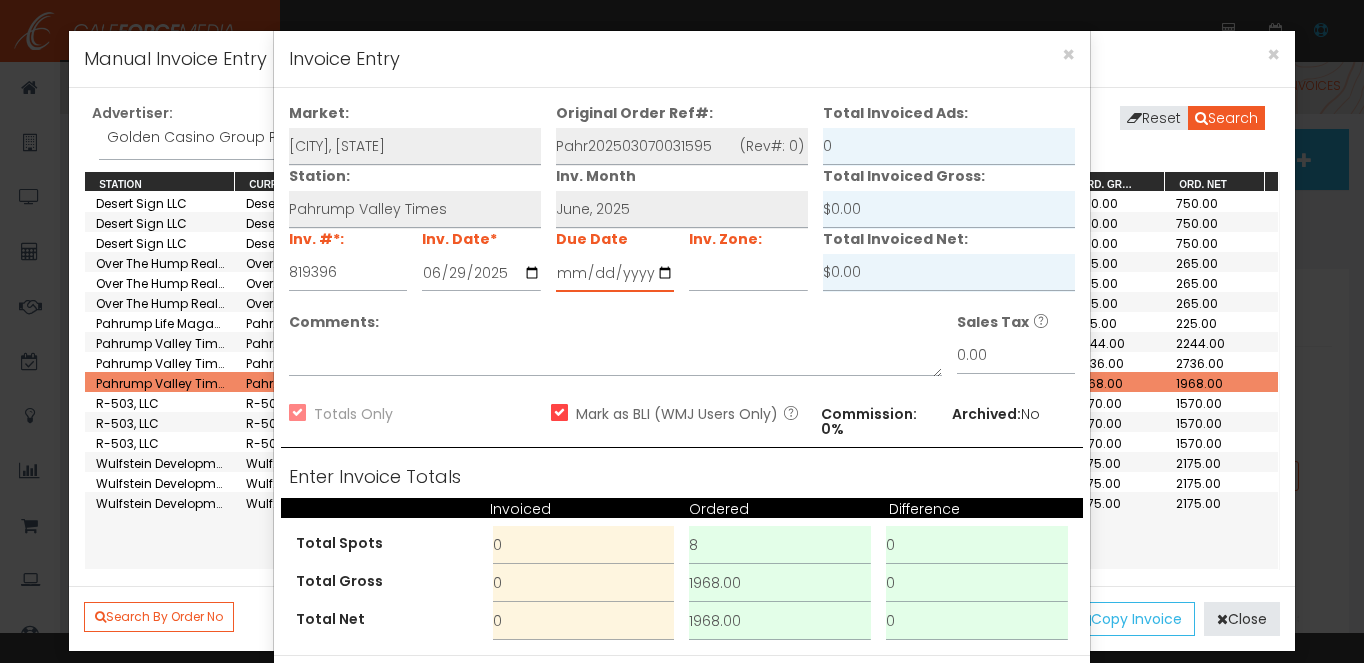 click at bounding box center (615, 273) 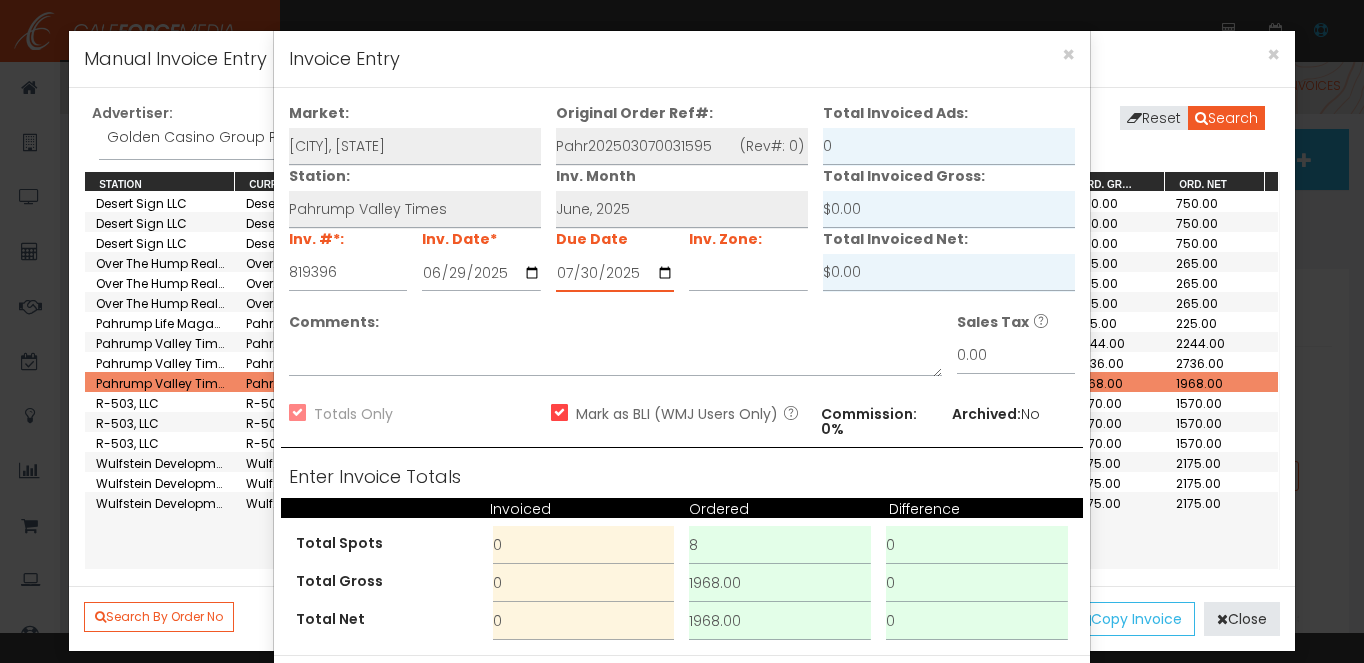 type on "2025-07-30" 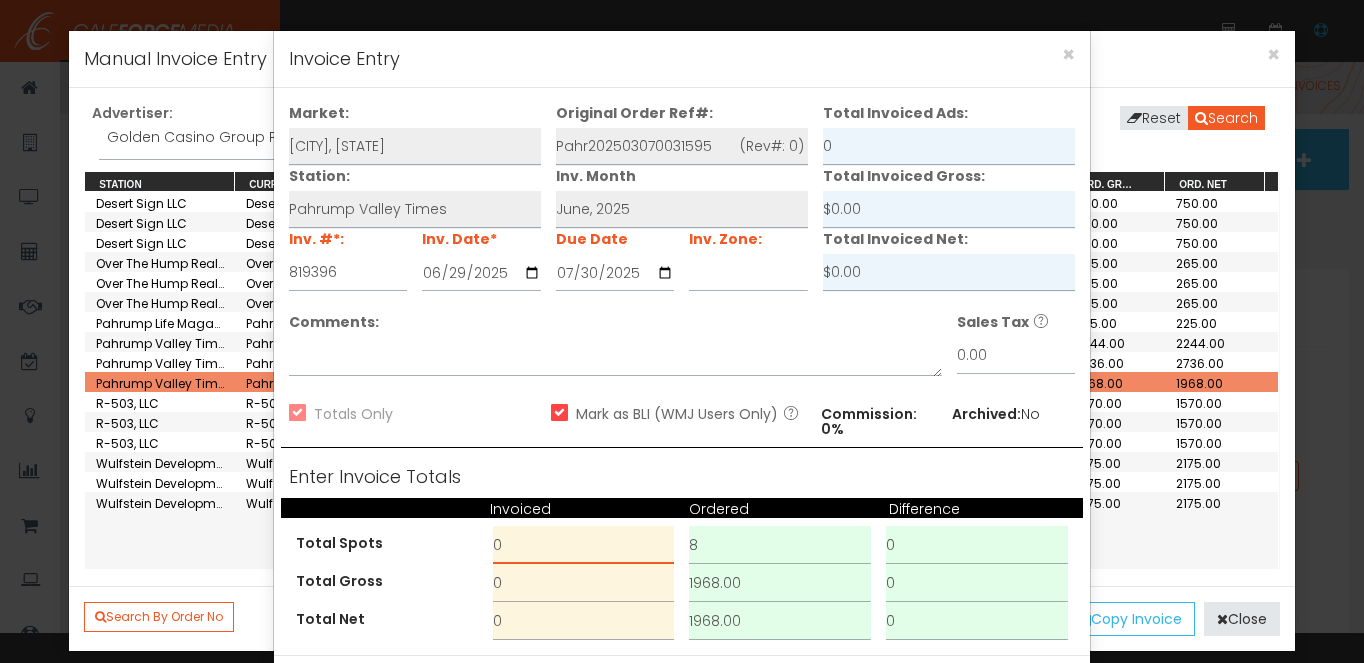 drag, startPoint x: 521, startPoint y: 544, endPoint x: 511, endPoint y: 546, distance: 10.198039 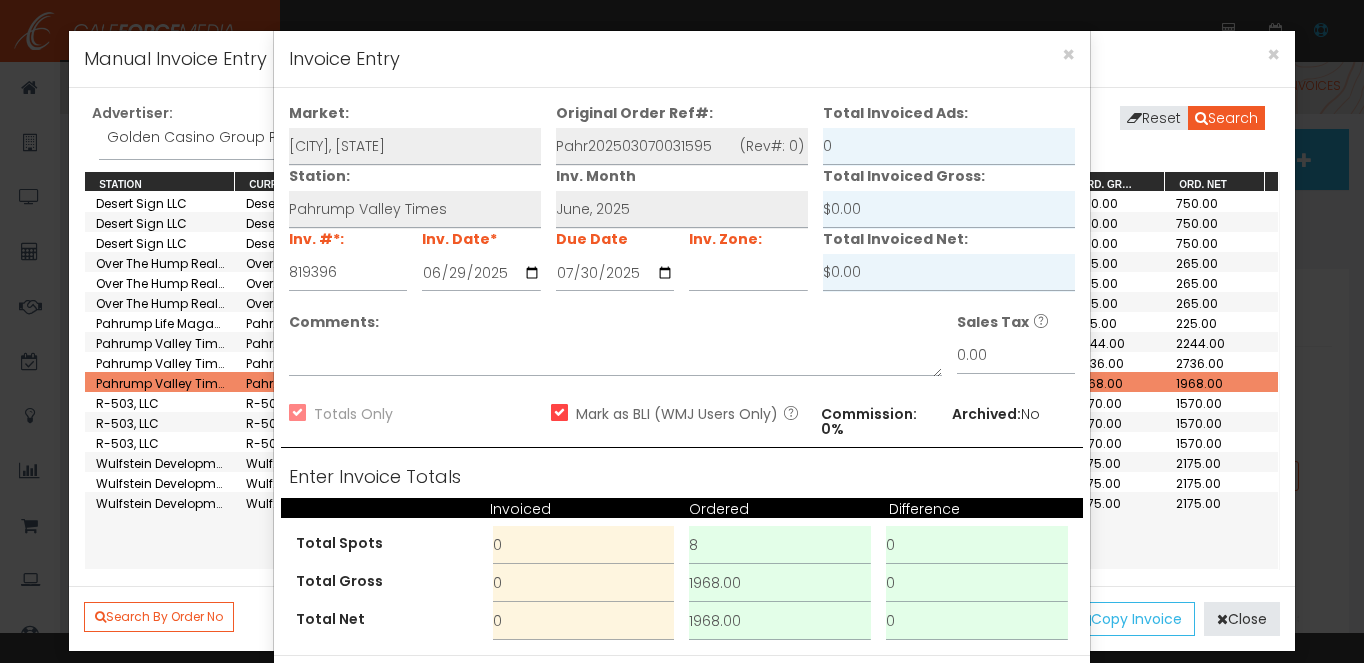 click on "Total Spots" at bounding box center (387, 543) 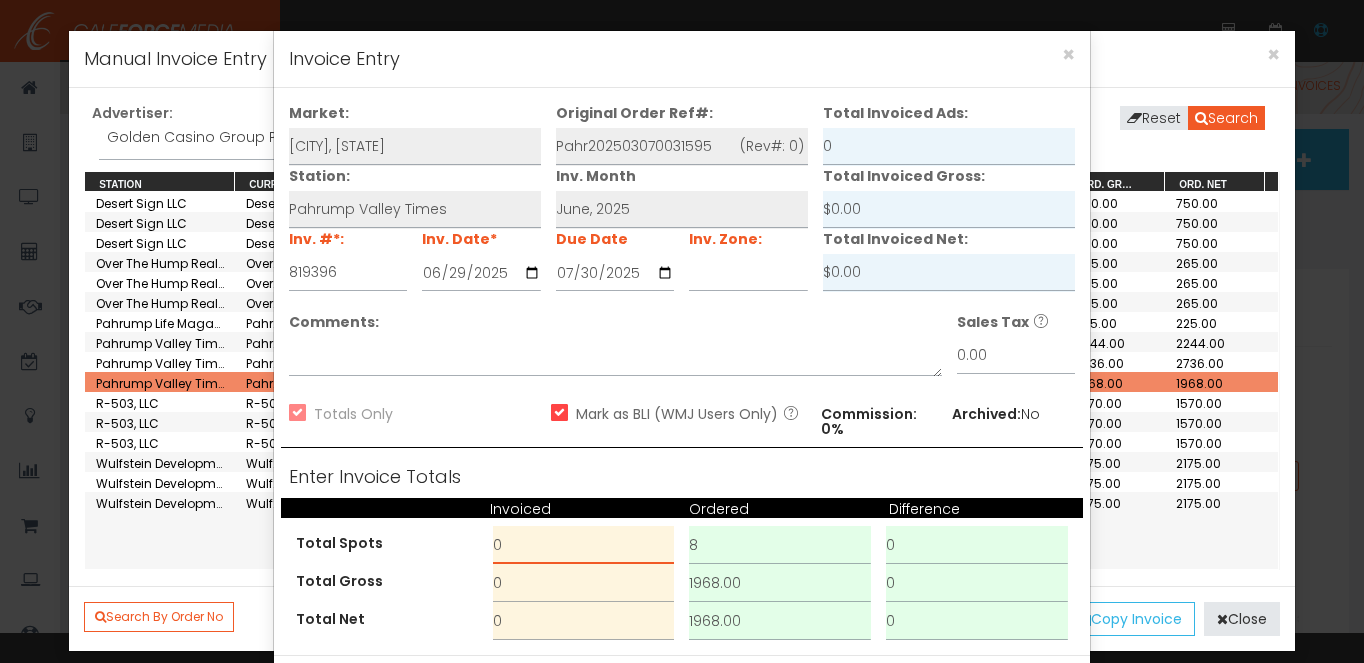 click on "0" at bounding box center (584, 545) 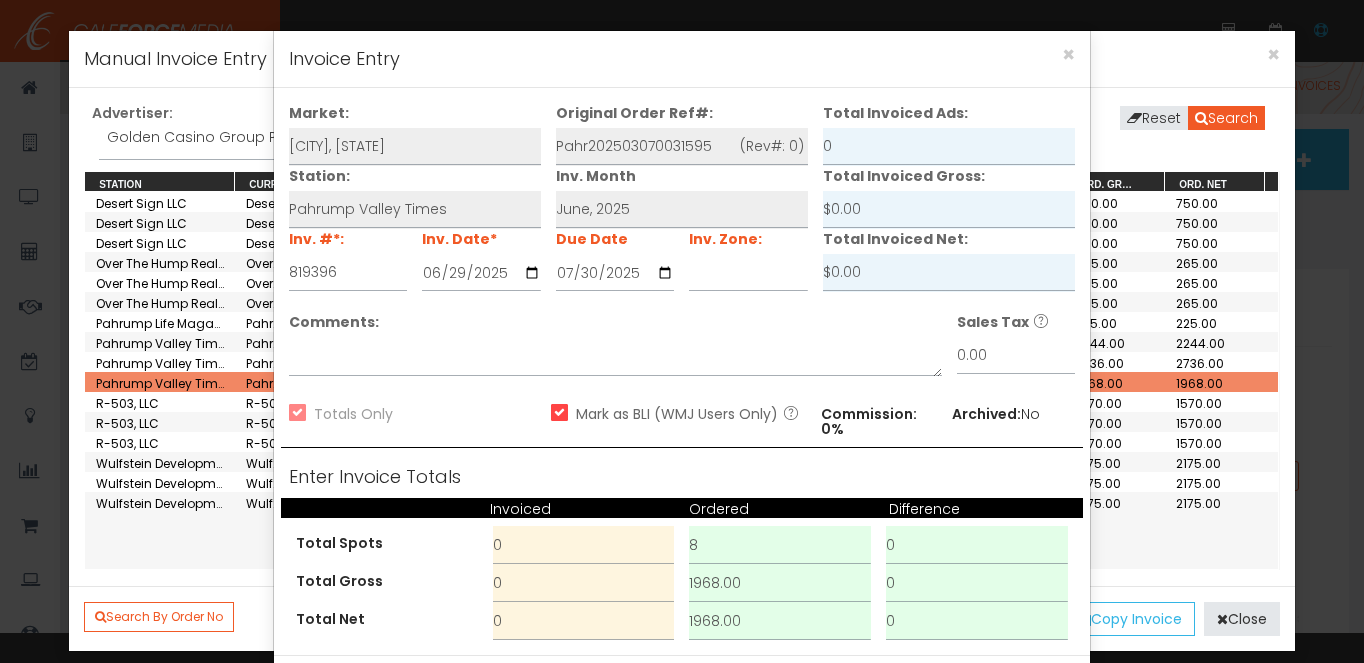 click on "Total Spots" at bounding box center (387, 543) 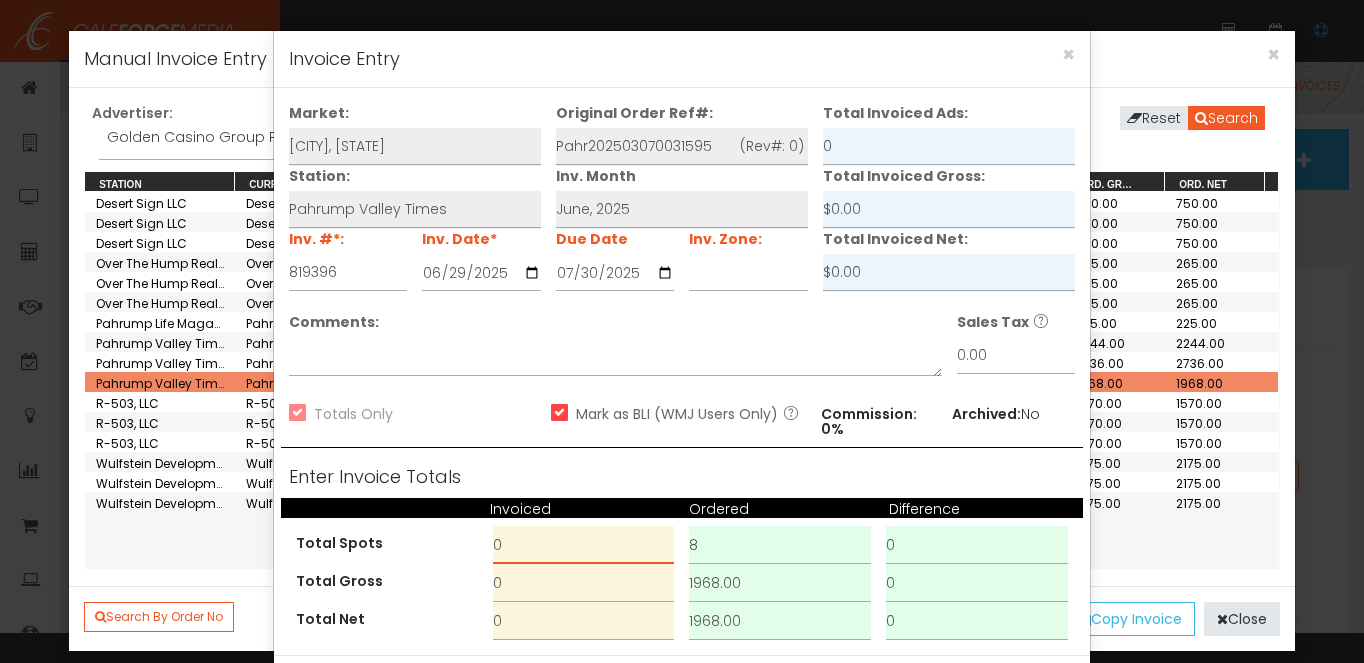 drag, startPoint x: 516, startPoint y: 540, endPoint x: 457, endPoint y: 541, distance: 59.008472 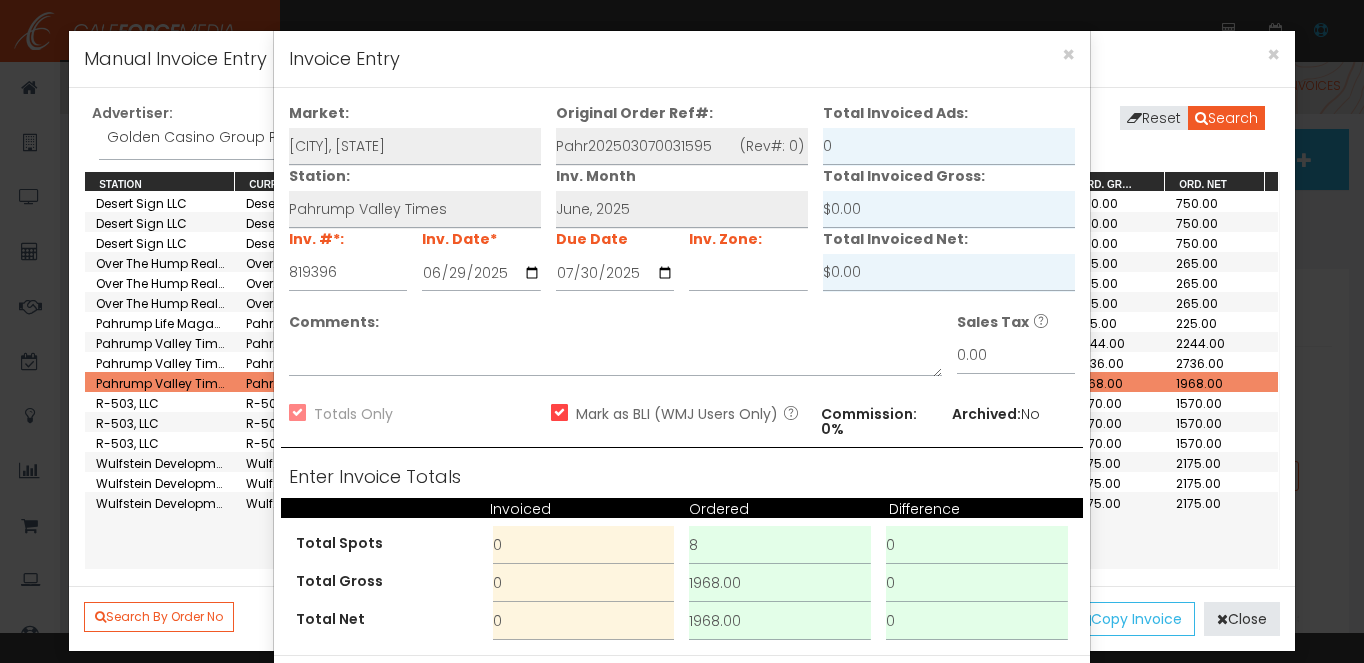 click on "Total Spots" at bounding box center (387, 543) 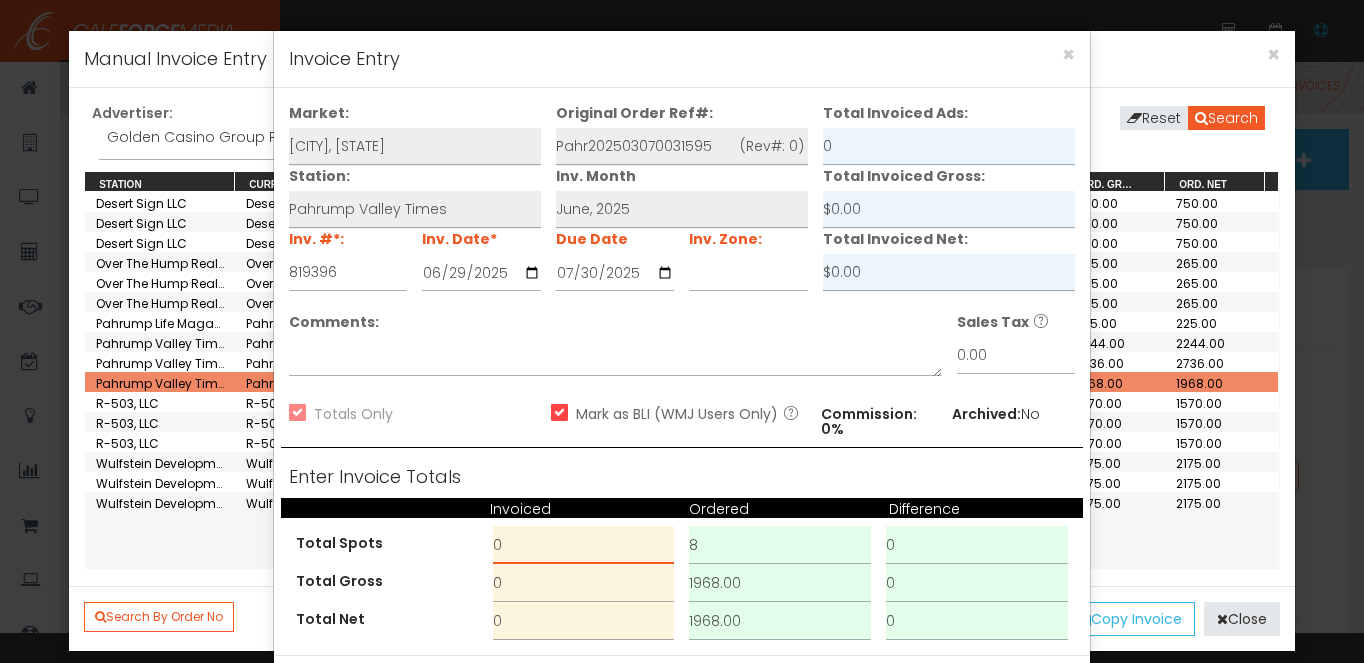 click on "0" at bounding box center [584, 545] 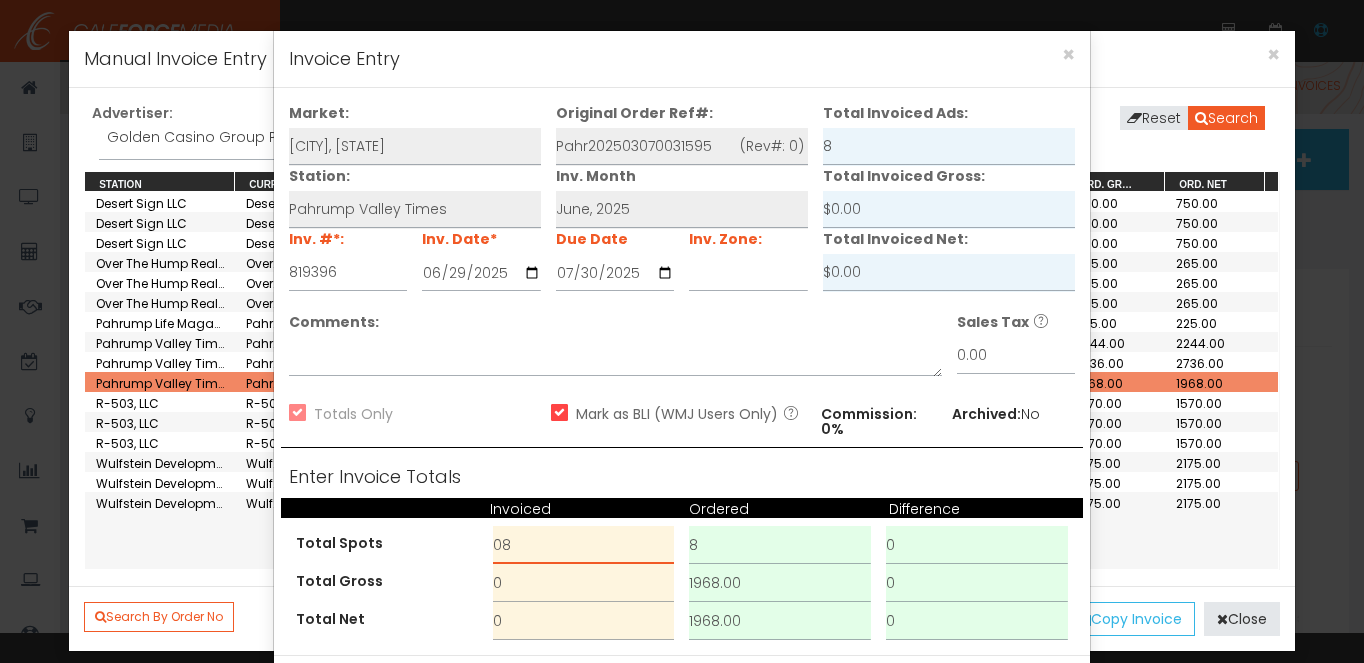 type on "08" 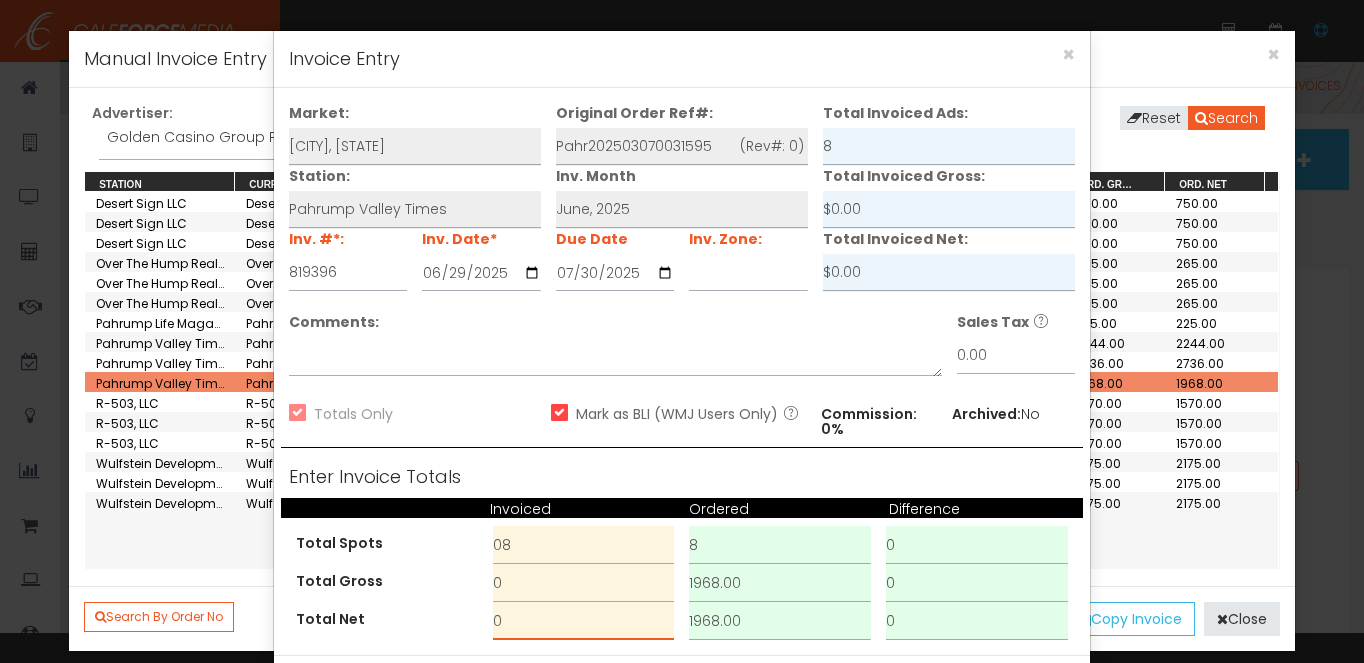 click on "0" at bounding box center [584, 621] 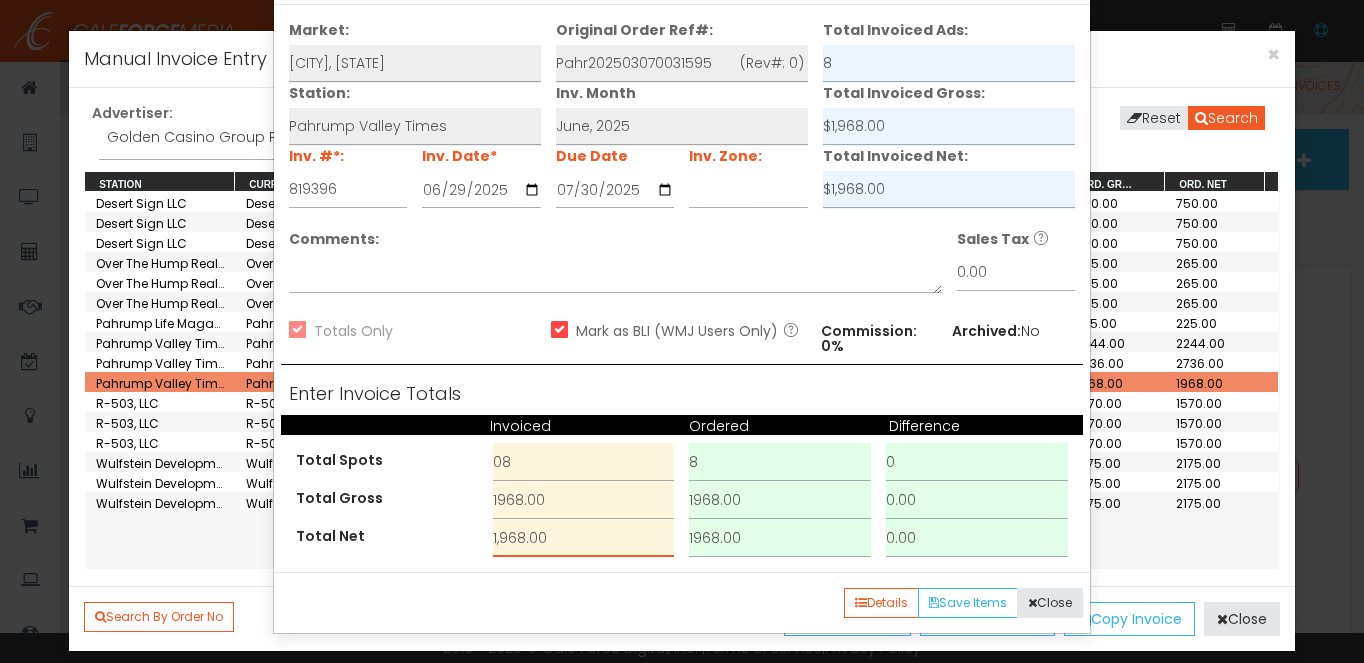 scroll, scrollTop: 84, scrollLeft: 0, axis: vertical 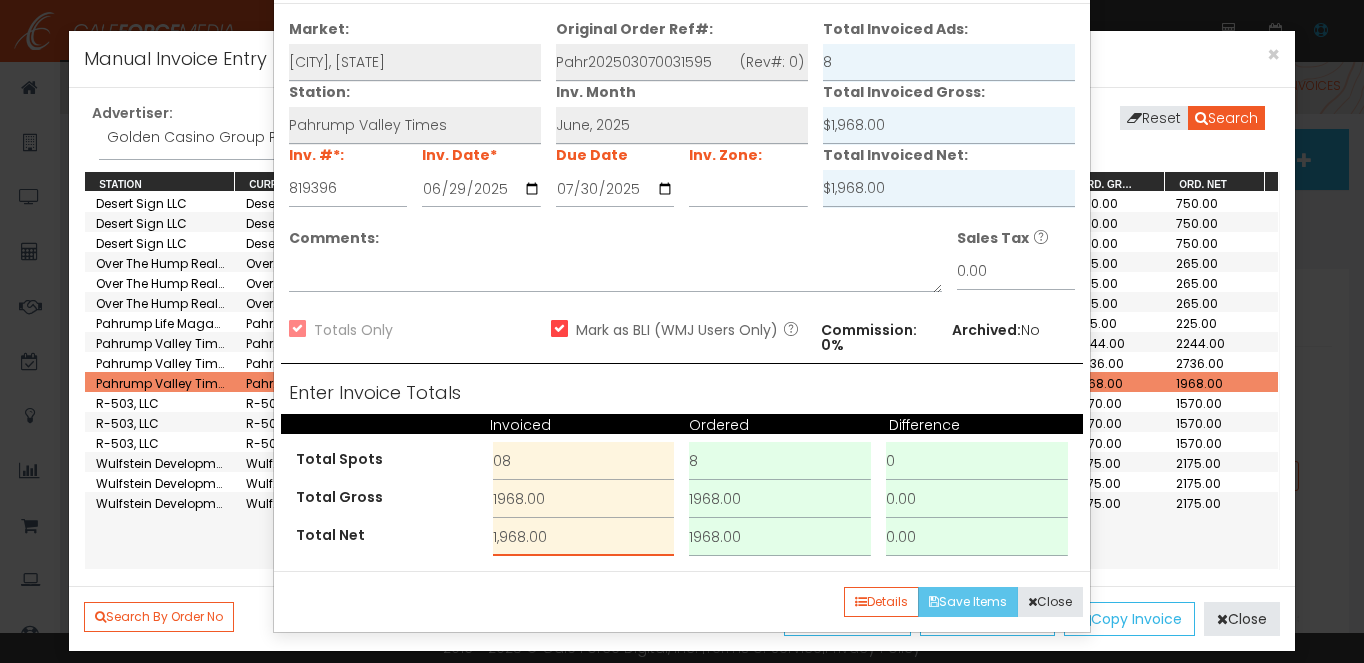 type on "1,968.00" 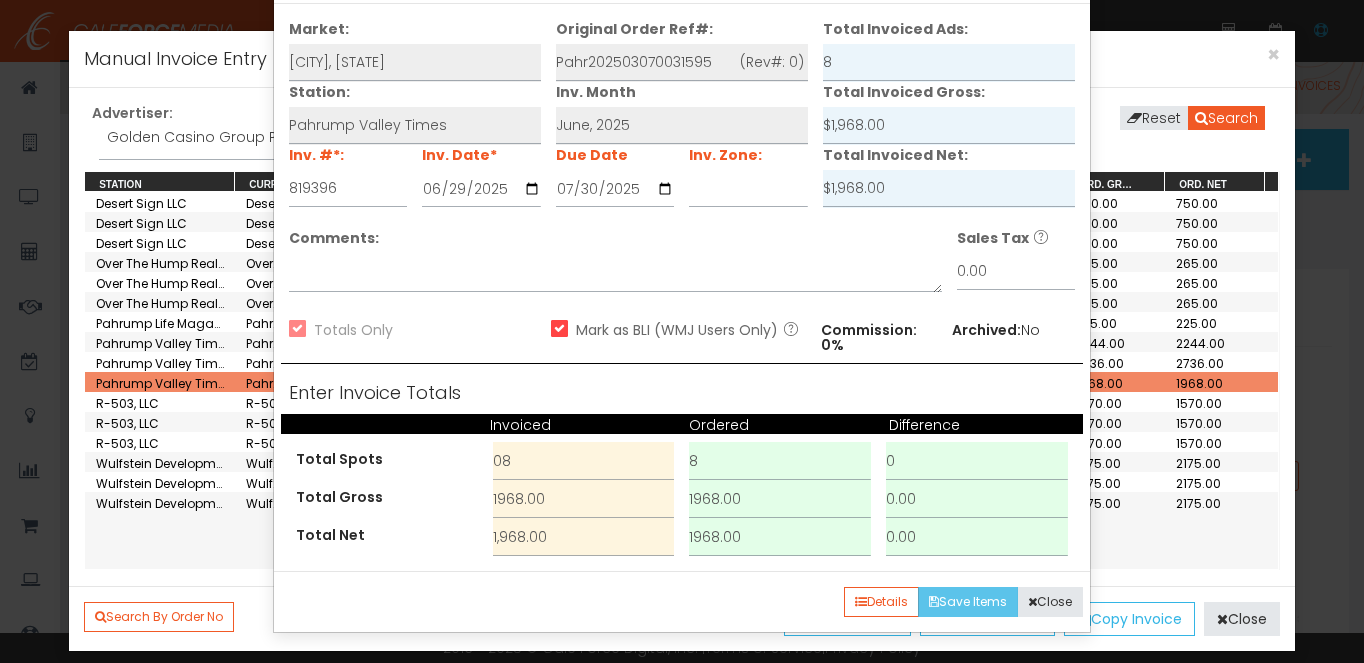 click on "Save Items" at bounding box center [968, 602] 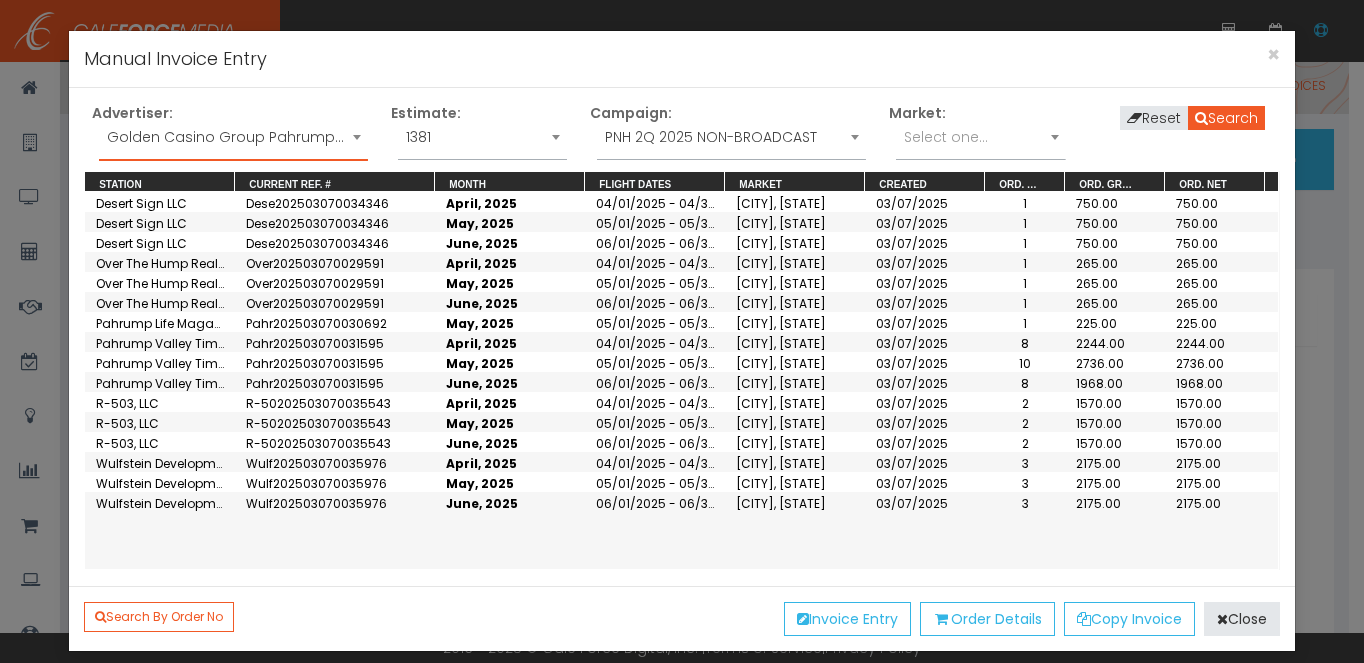 click on "Golden Casino Group Pahrump - Golden Entertainment" at bounding box center (233, 137) 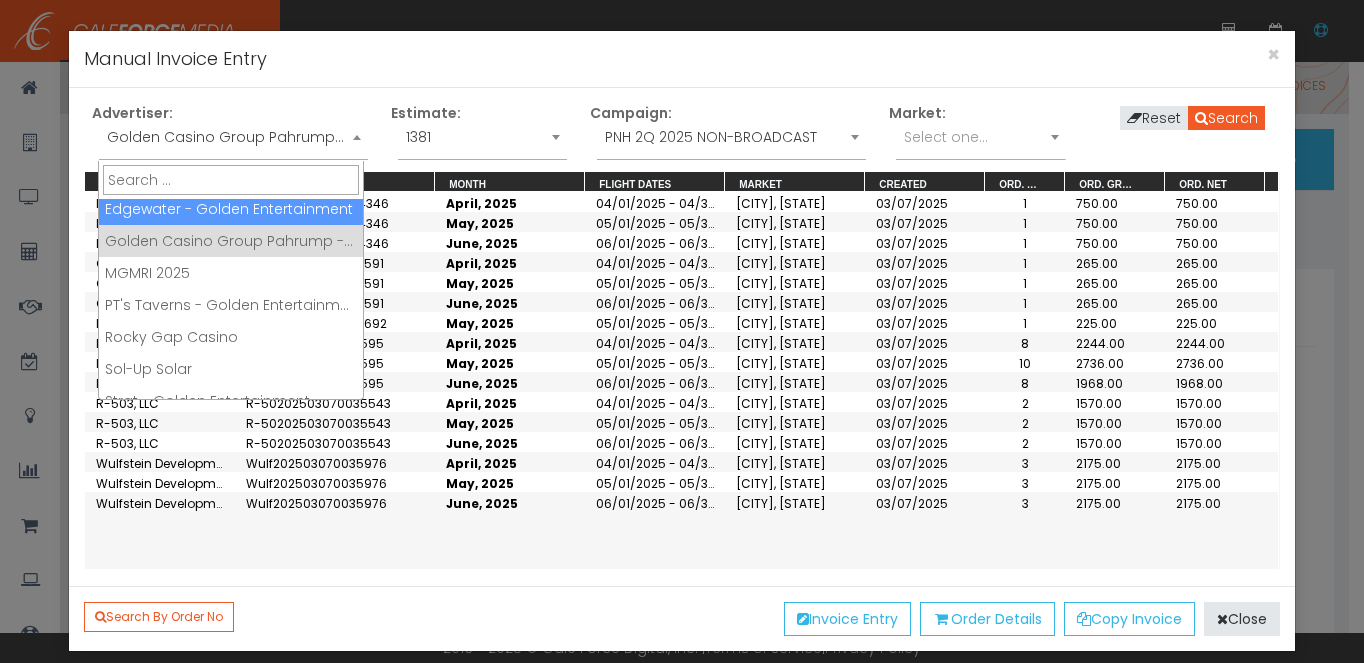 scroll, scrollTop: 152, scrollLeft: 0, axis: vertical 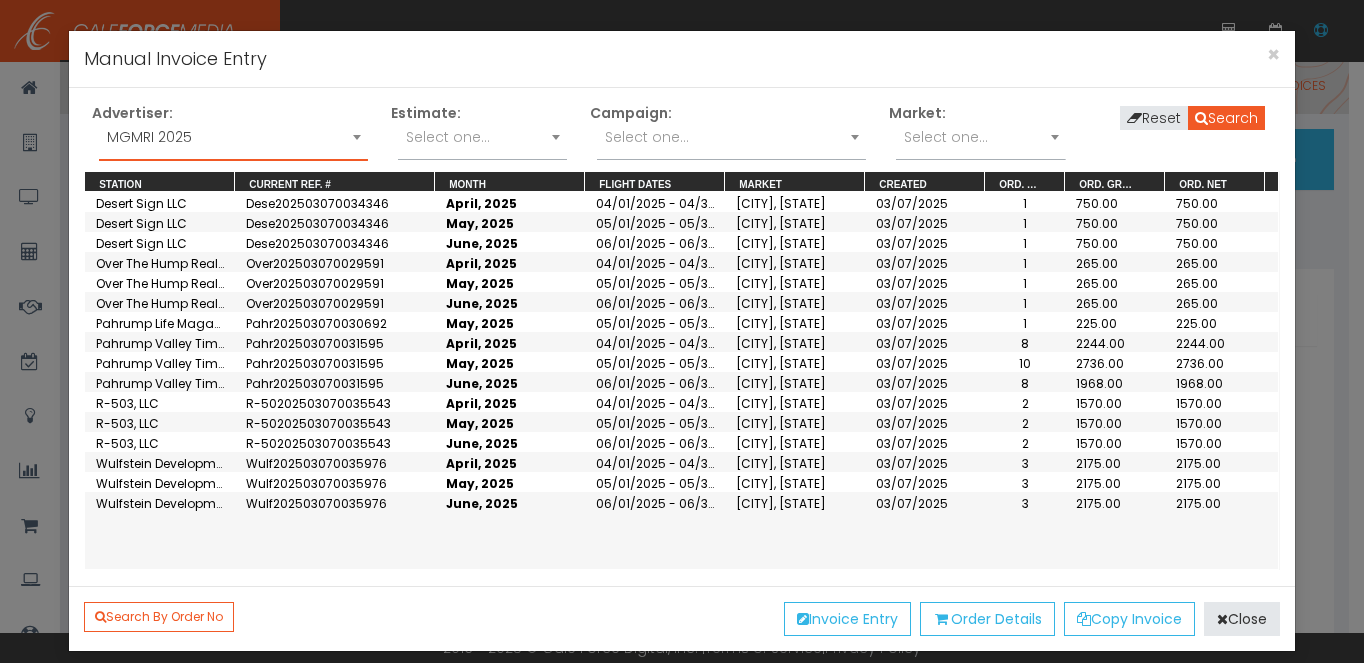 click on "Select one..." at bounding box center [731, 137] 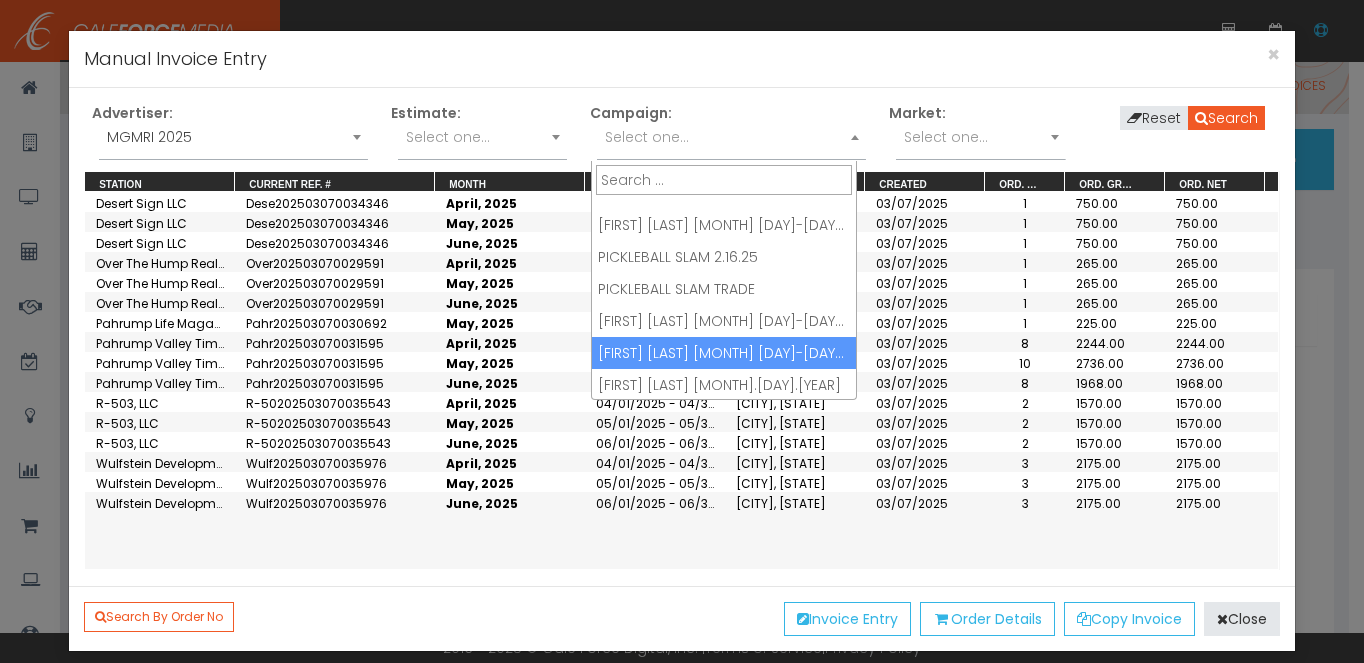 scroll, scrollTop: 728, scrollLeft: 0, axis: vertical 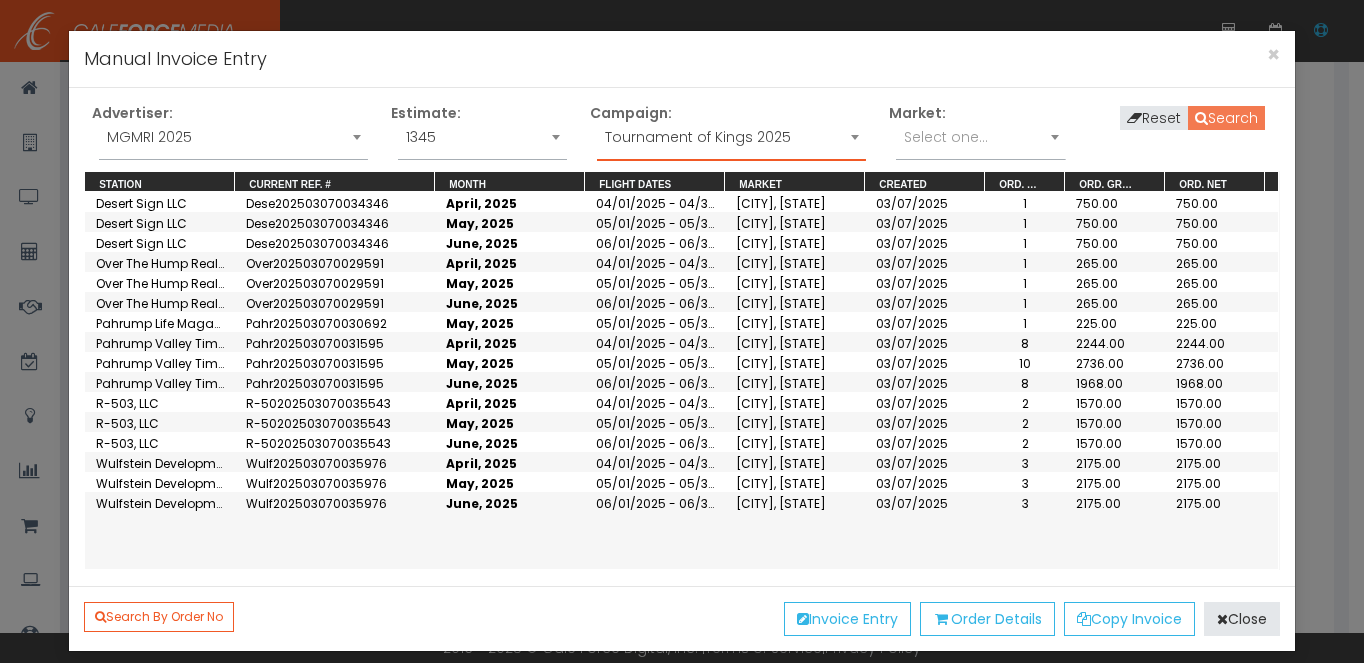 click on "Search" at bounding box center [1226, 118] 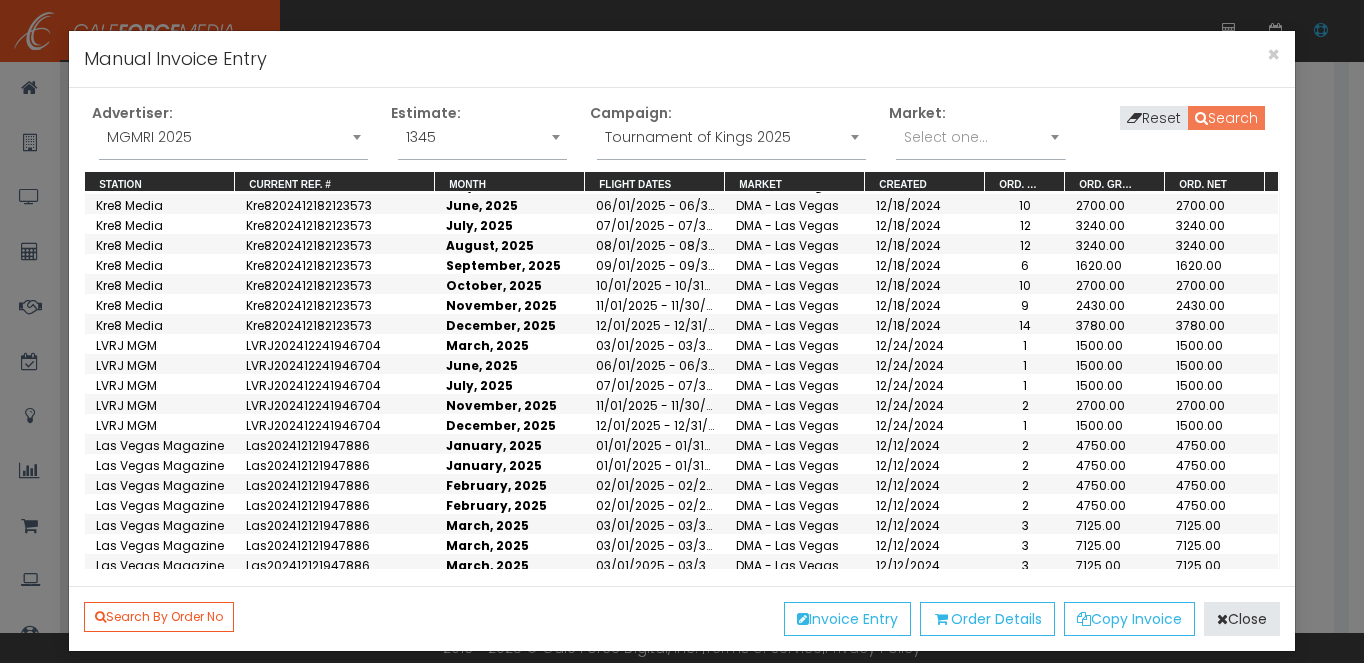 scroll, scrollTop: 99, scrollLeft: 0, axis: vertical 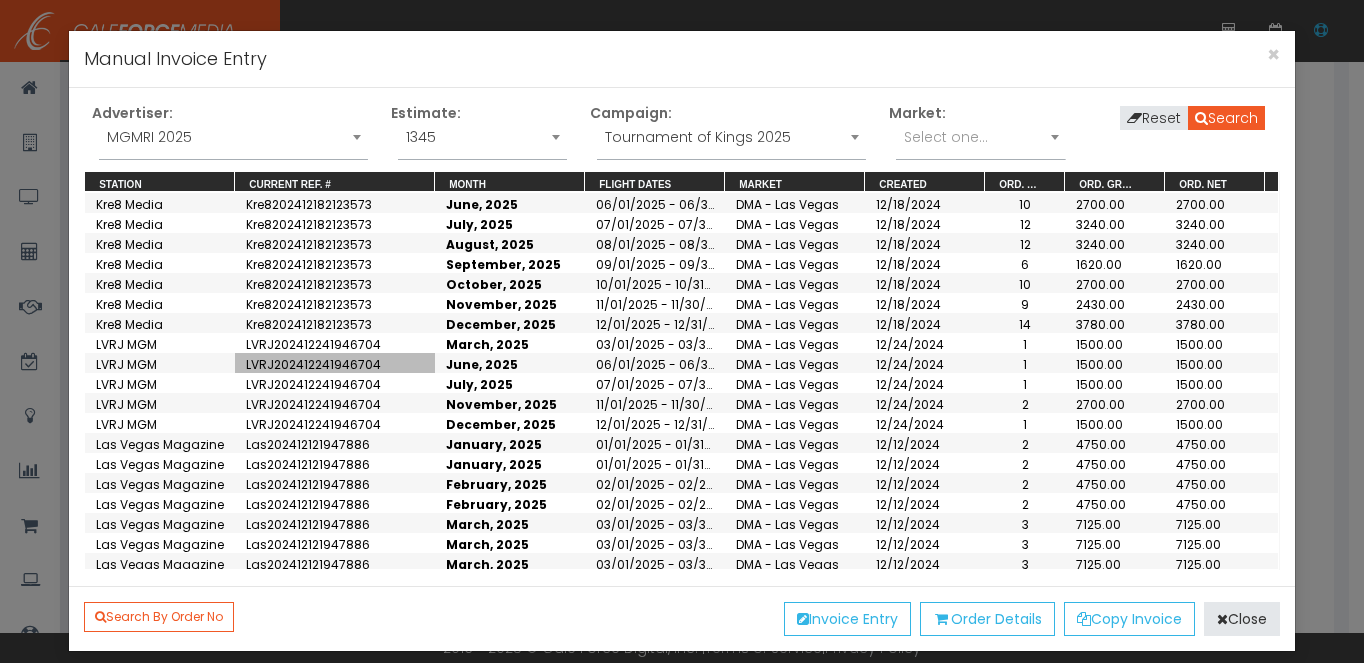 click on "LVRJ202412241946704" at bounding box center [335, 363] 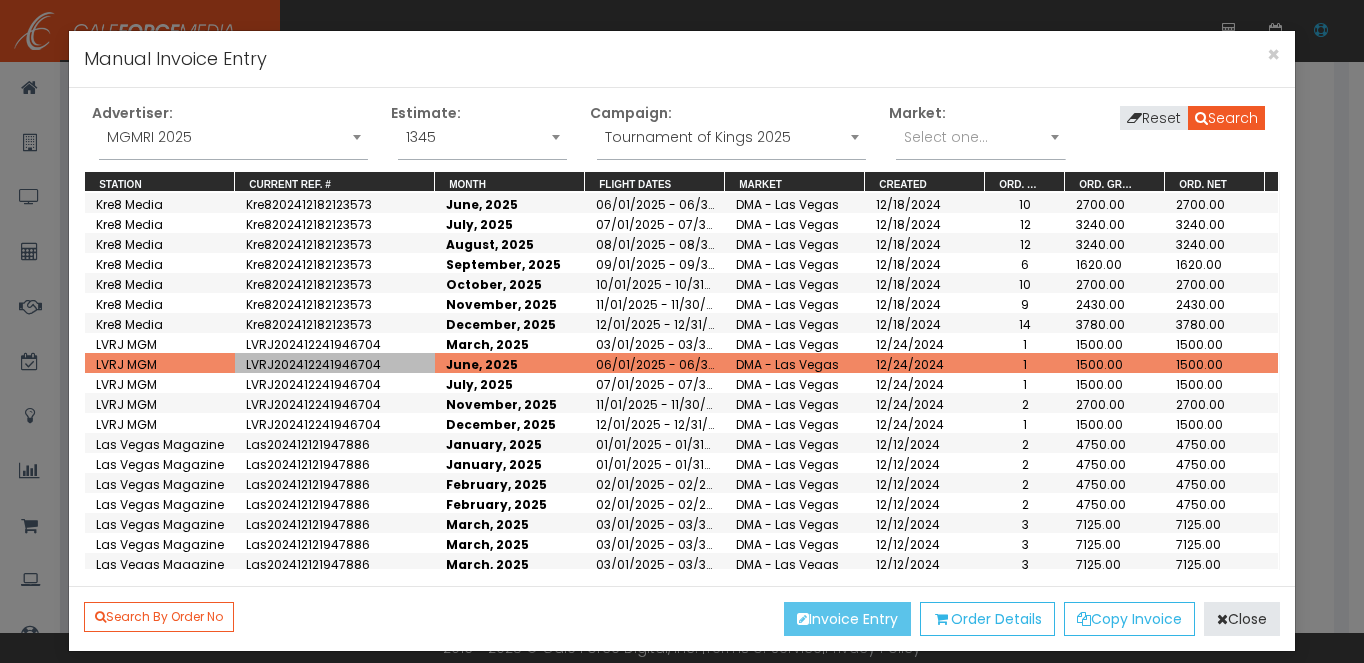 click on "Invoice Entry" at bounding box center (847, 619) 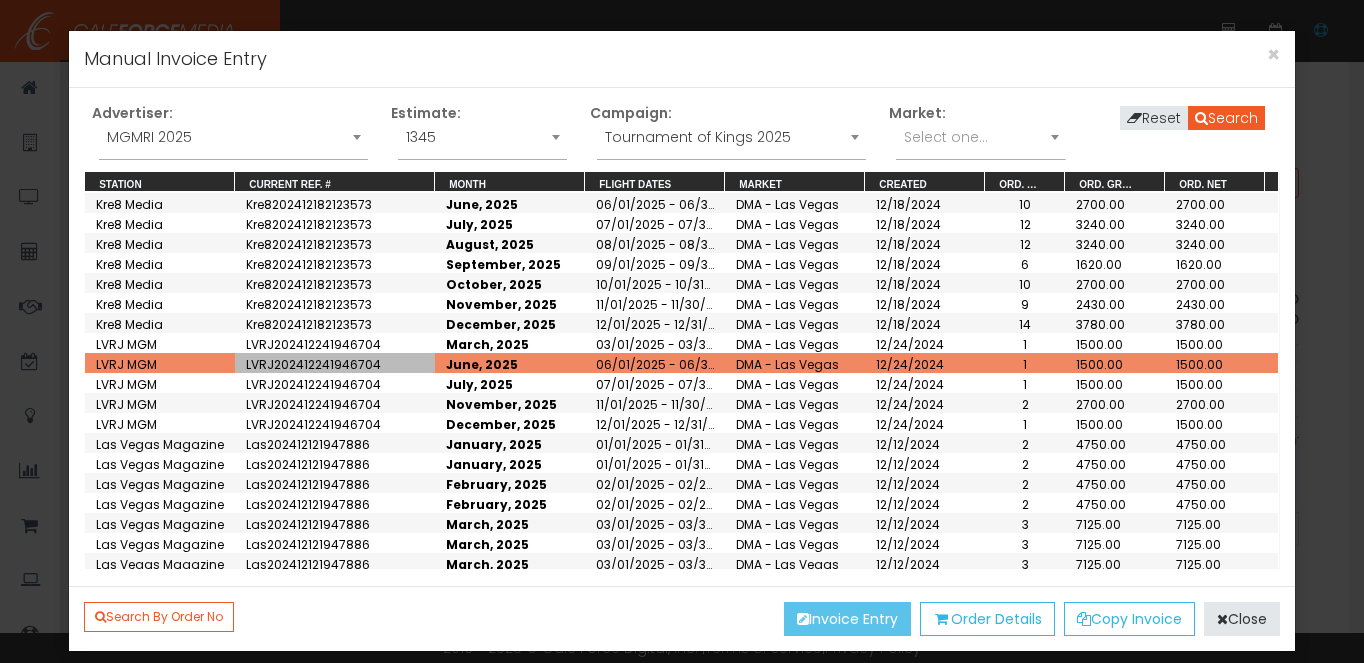 scroll, scrollTop: 0, scrollLeft: 0, axis: both 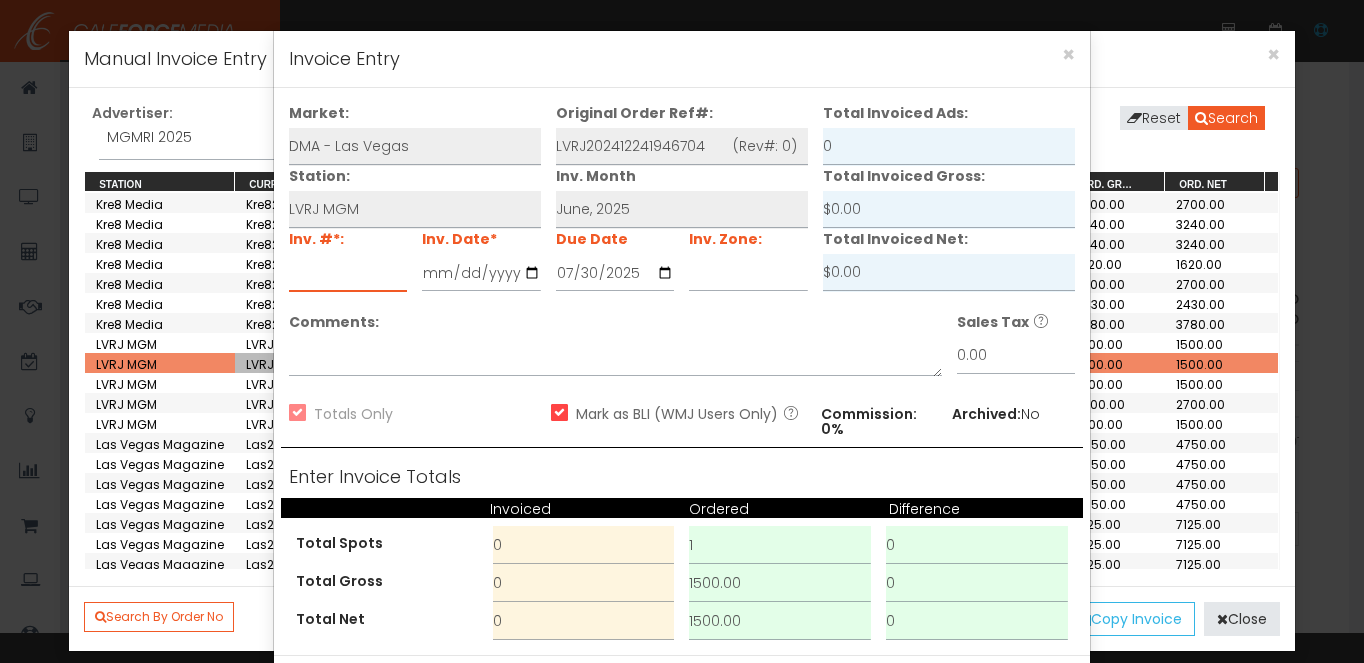click at bounding box center (348, 273) 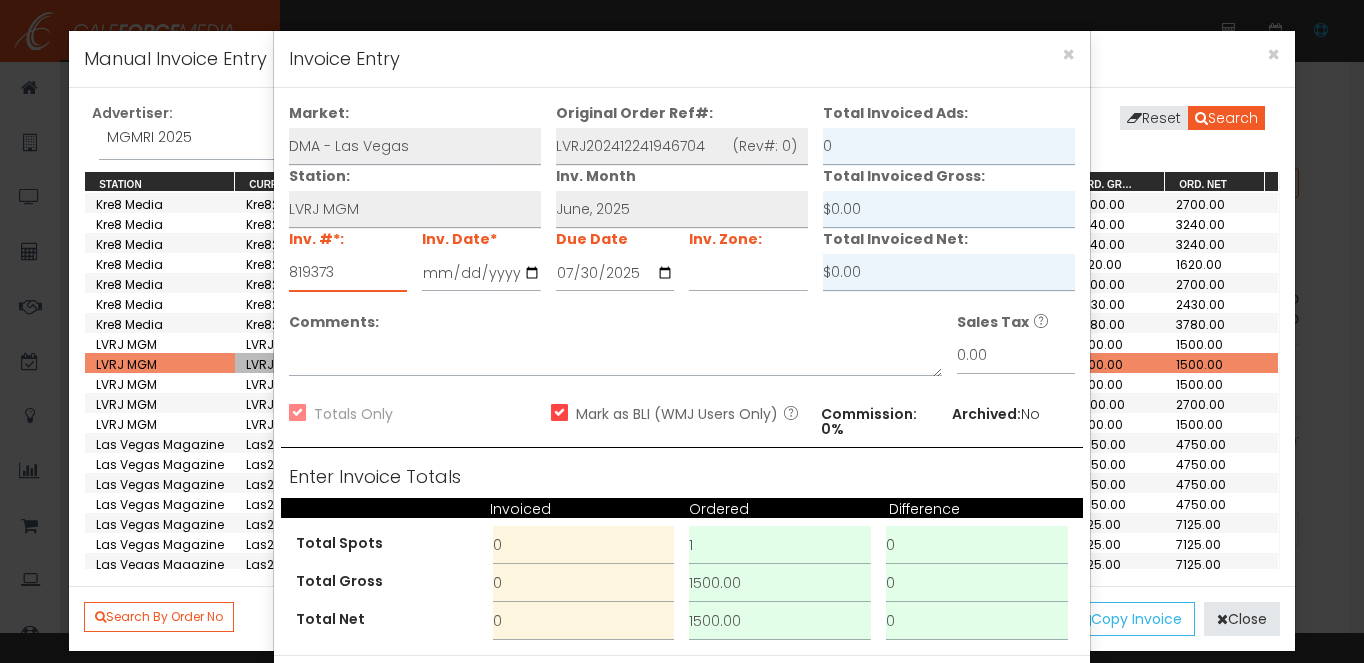 type on "819373" 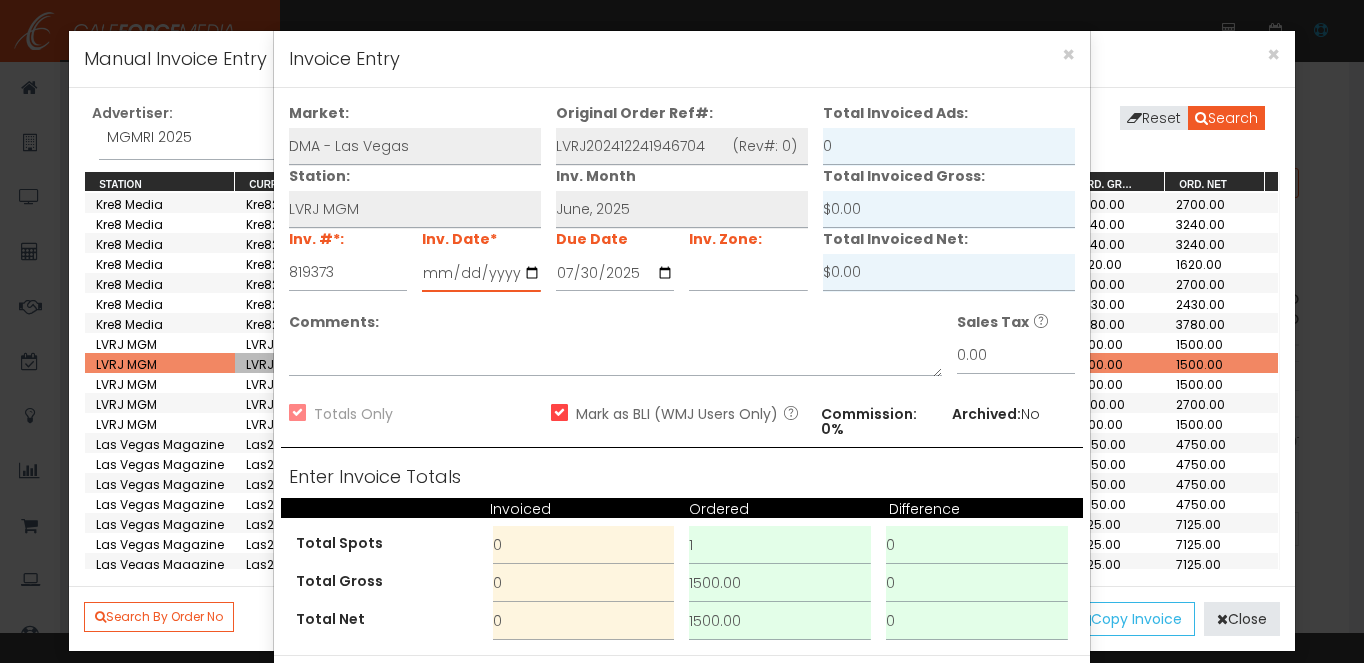click at bounding box center [481, 273] 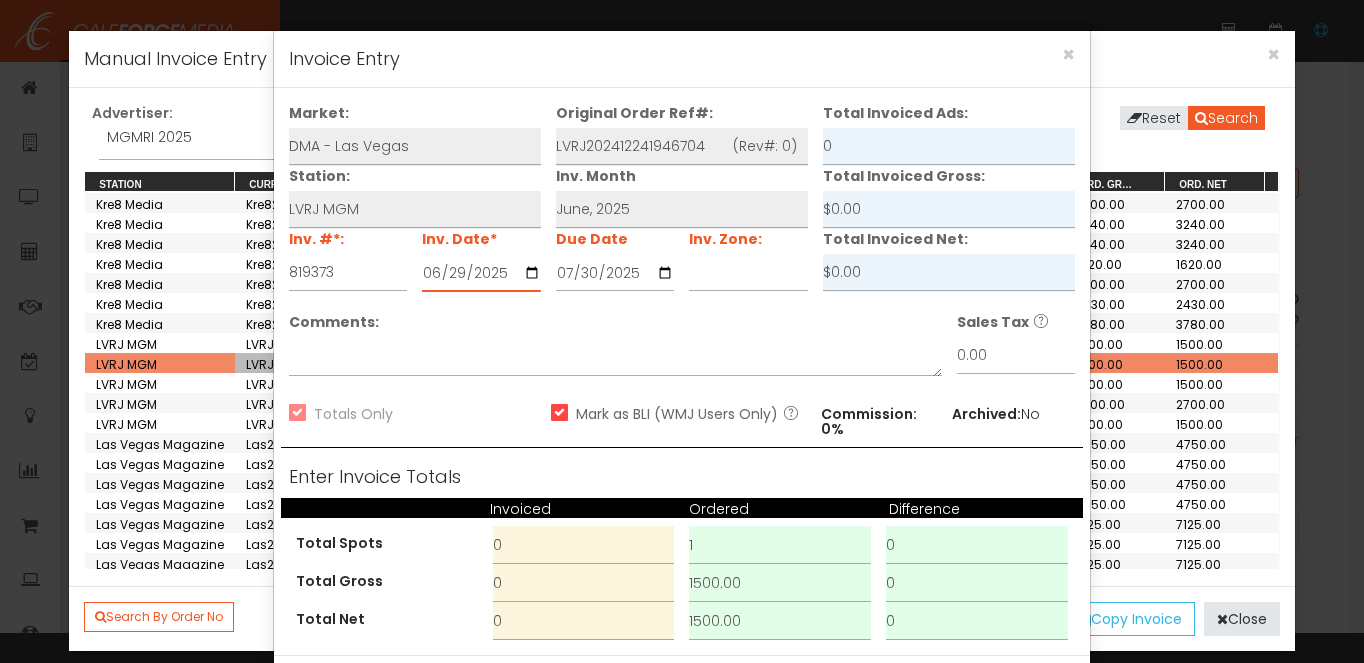 type on "2025-06-29" 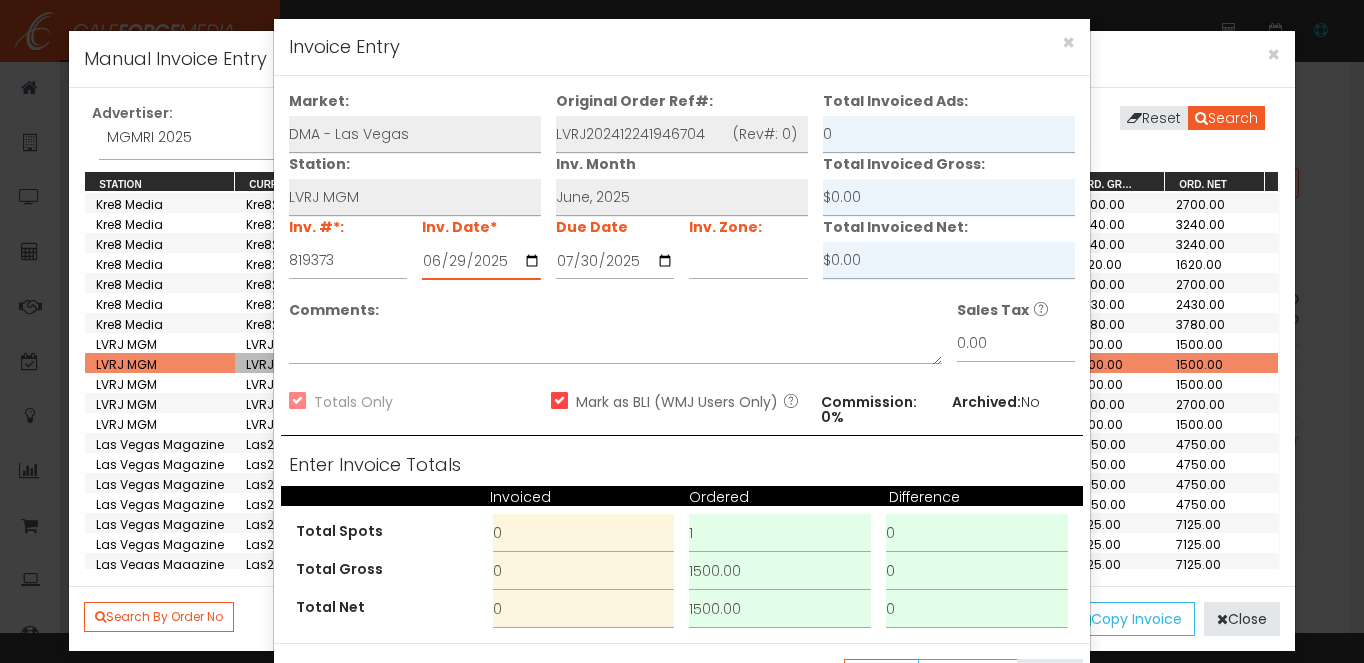 scroll, scrollTop: 28, scrollLeft: 0, axis: vertical 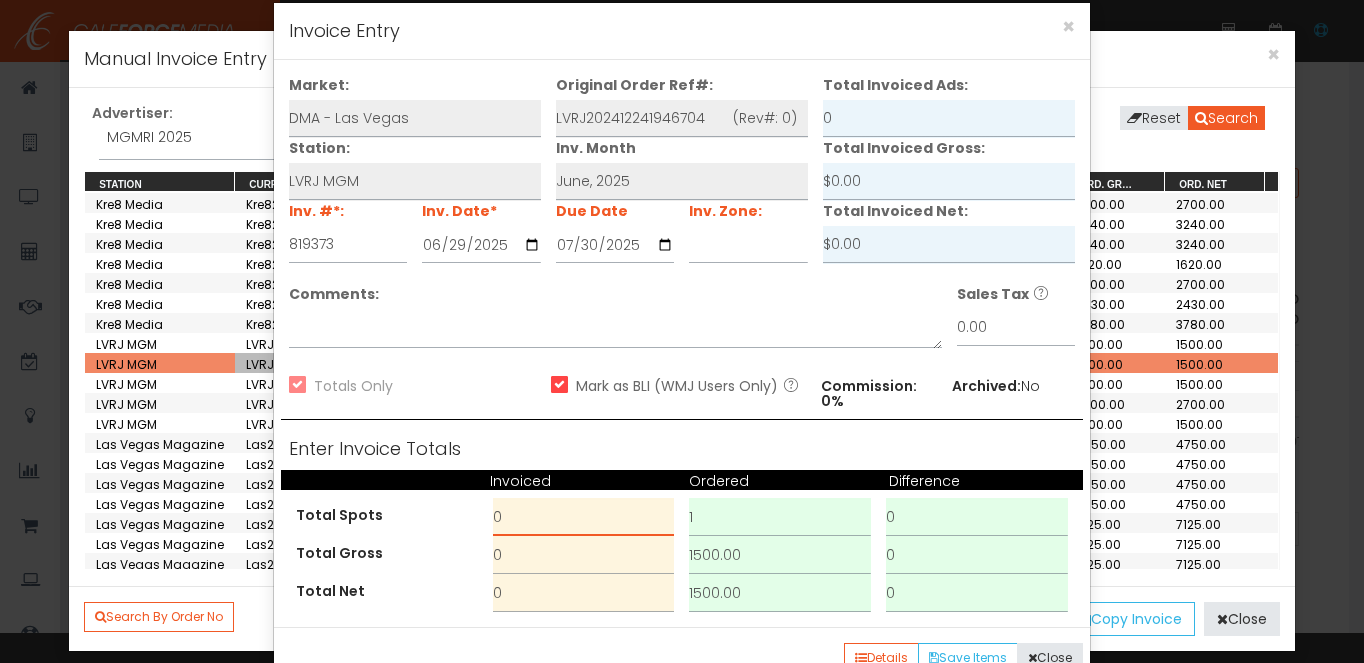 click on "0" at bounding box center (584, 517) 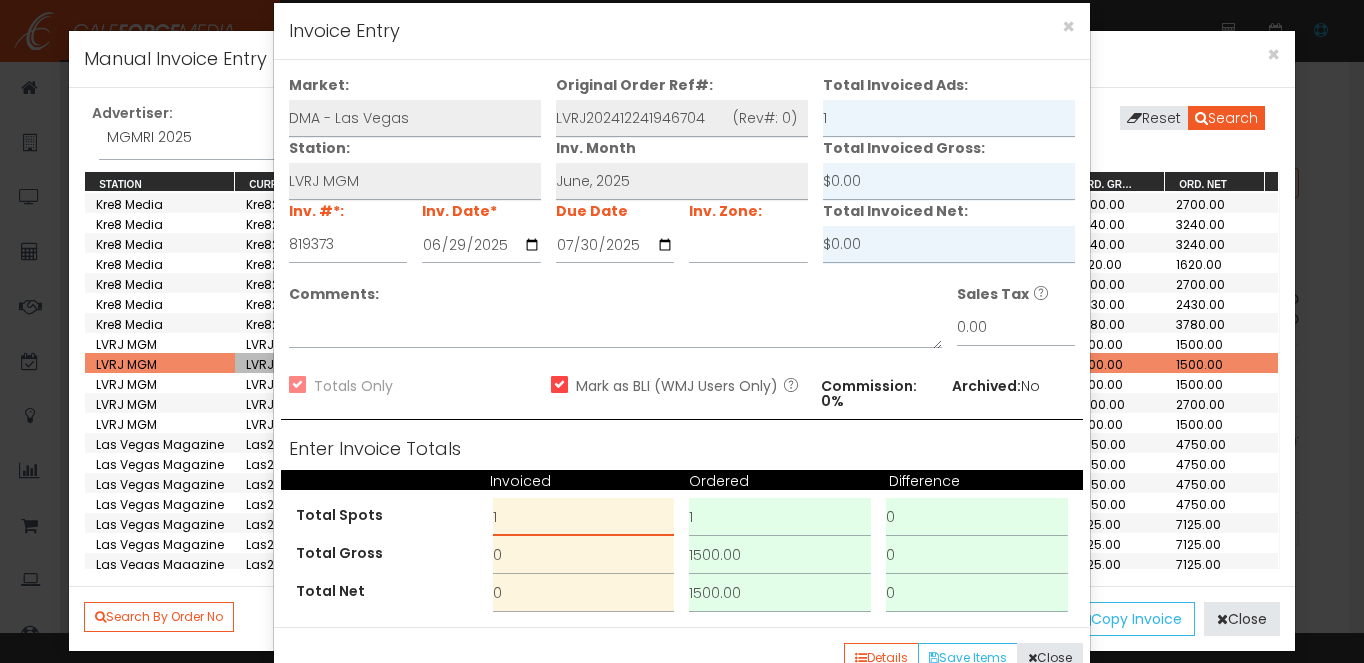 type on "1" 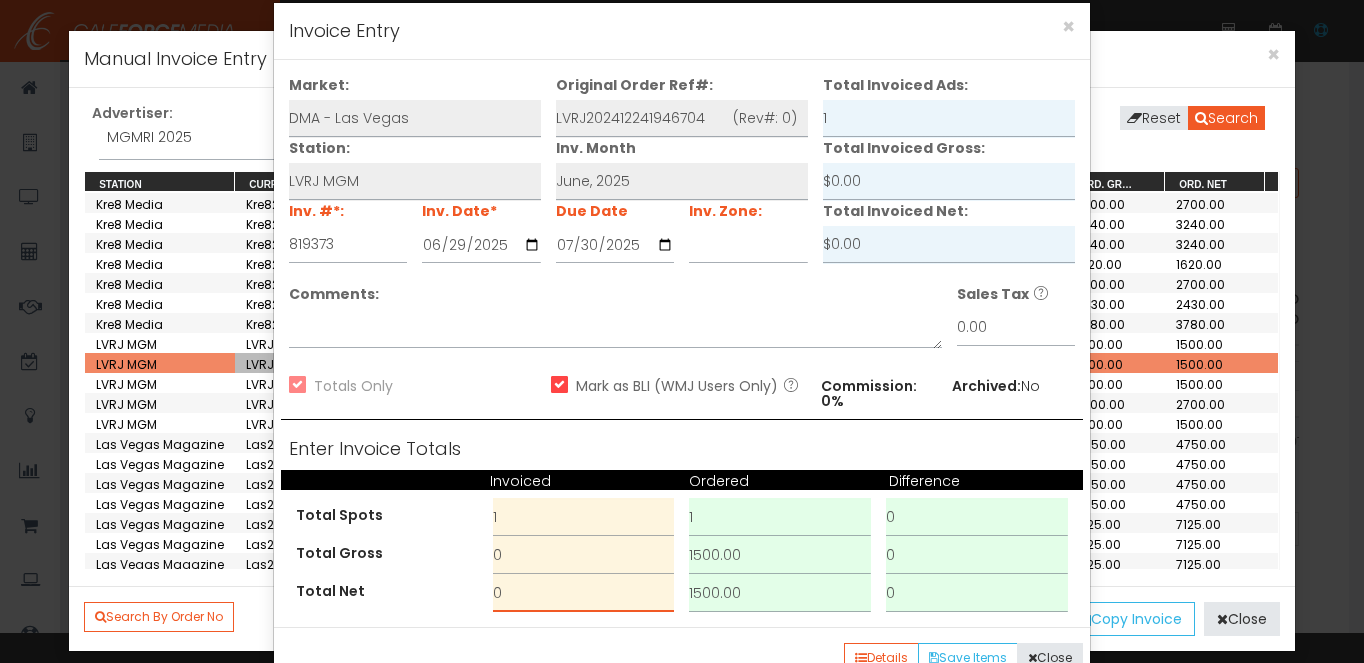 drag, startPoint x: 510, startPoint y: 597, endPoint x: 480, endPoint y: 594, distance: 30.149628 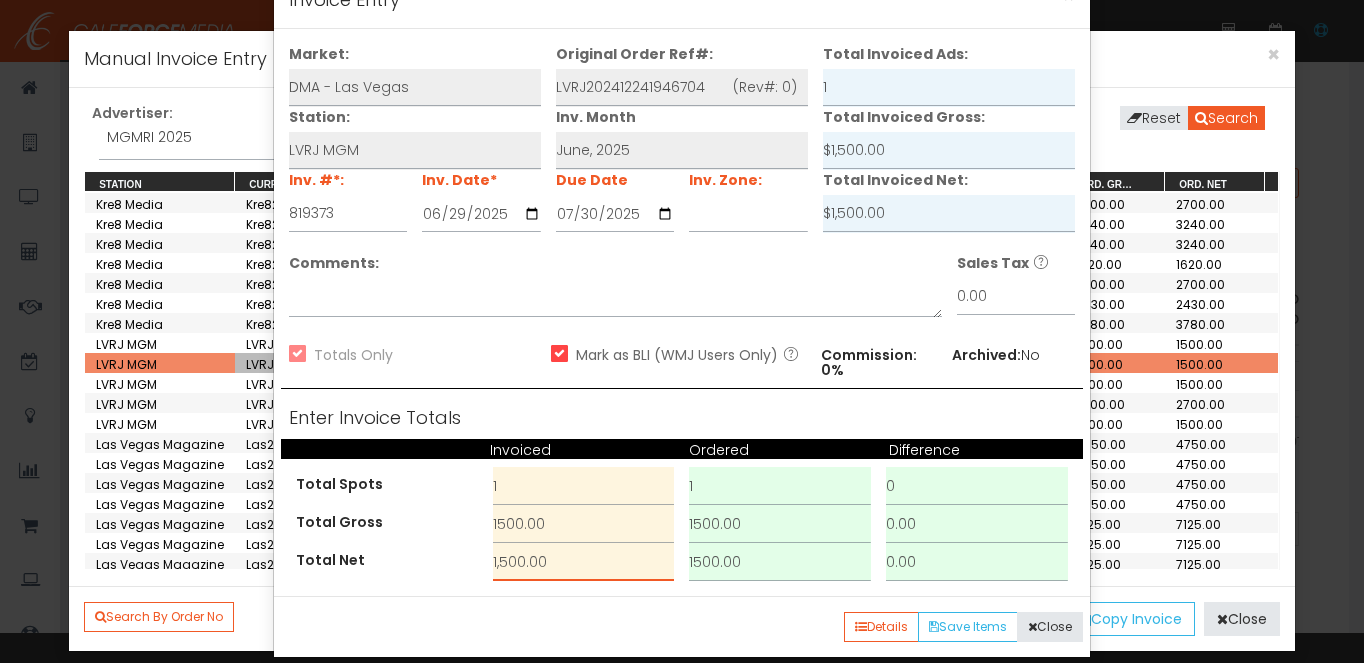 scroll, scrollTop: 84, scrollLeft: 0, axis: vertical 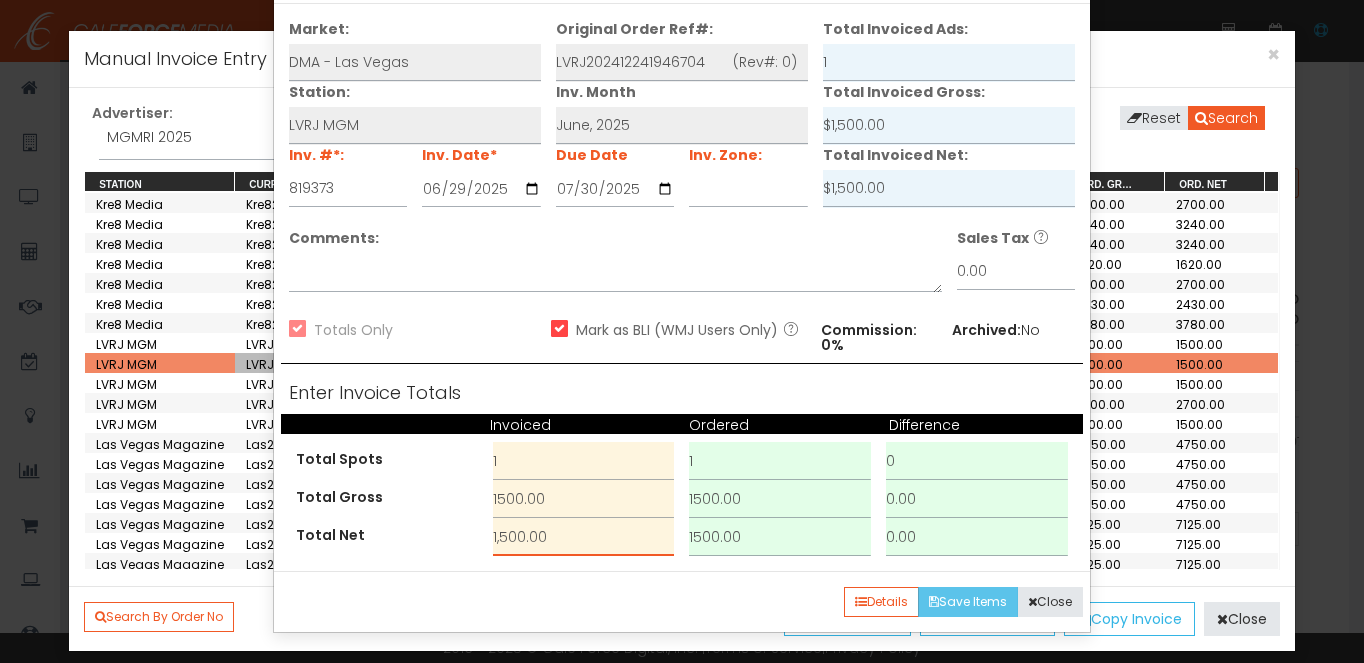 type on "1,500.00" 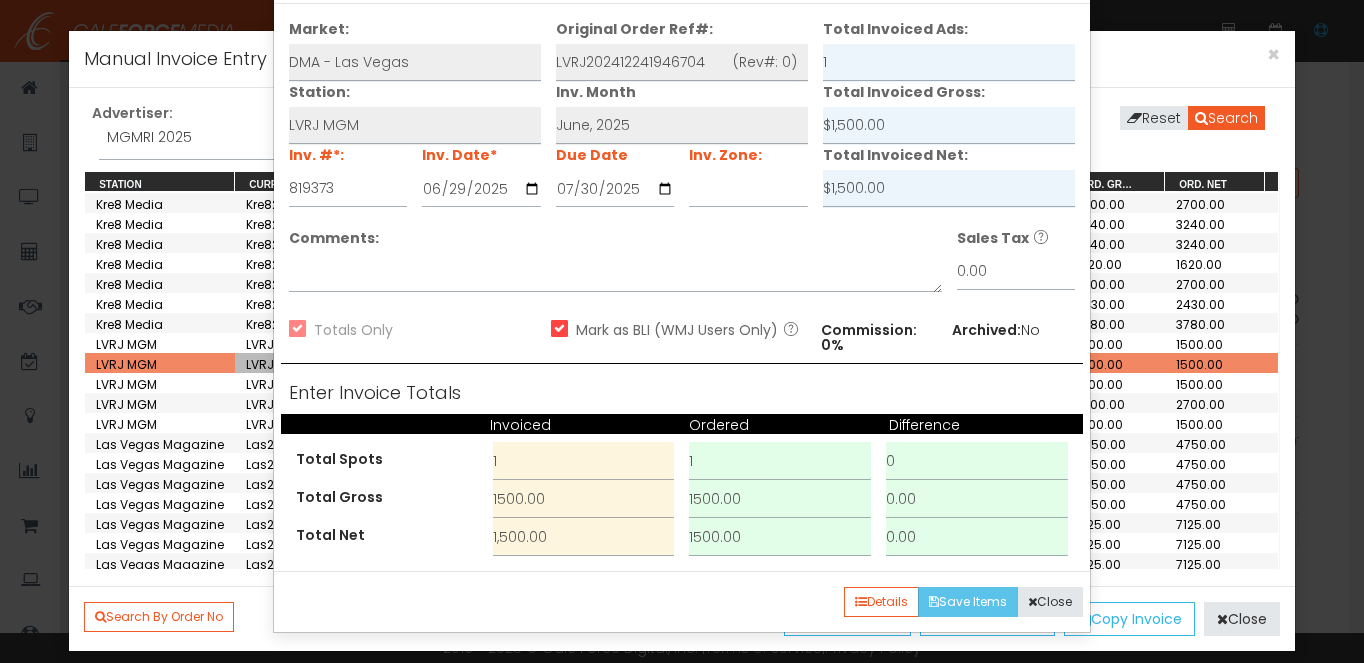 click on "Save Items" at bounding box center (968, 602) 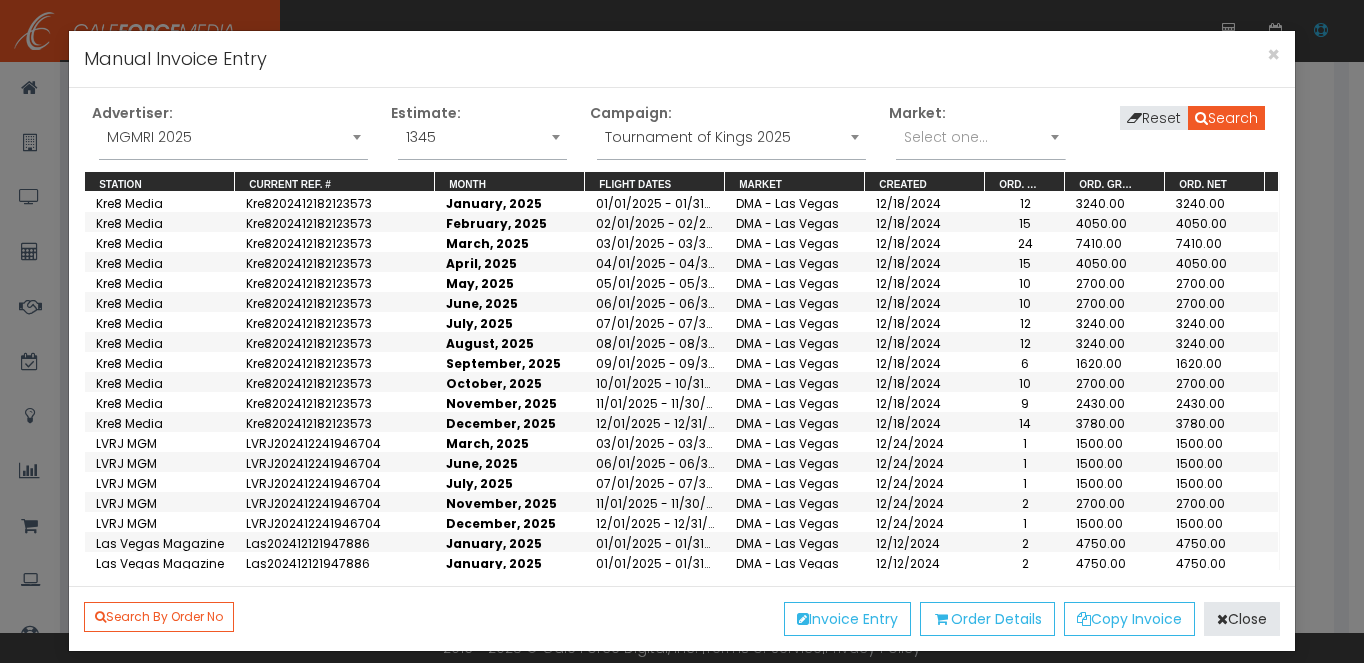 click on "June, 2025" at bounding box center (510, 222) 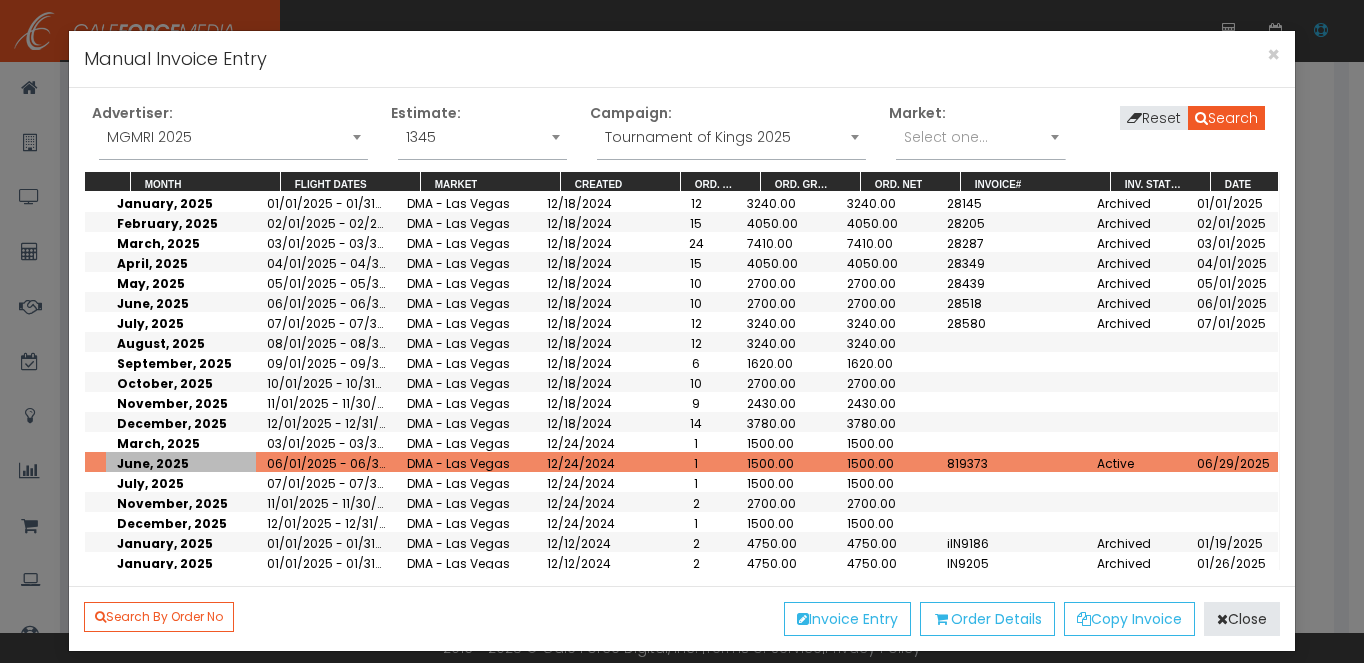 scroll, scrollTop: 0, scrollLeft: 338, axis: horizontal 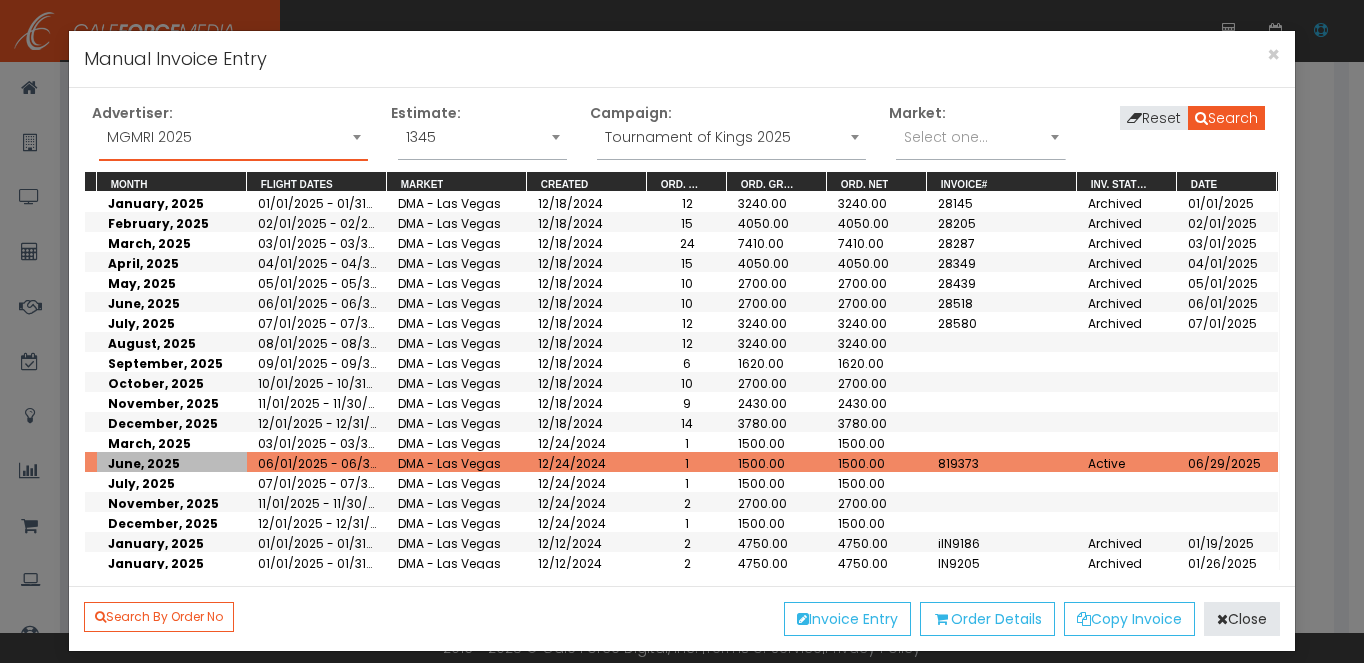 click on "MGMRI 2025" at bounding box center (233, 137) 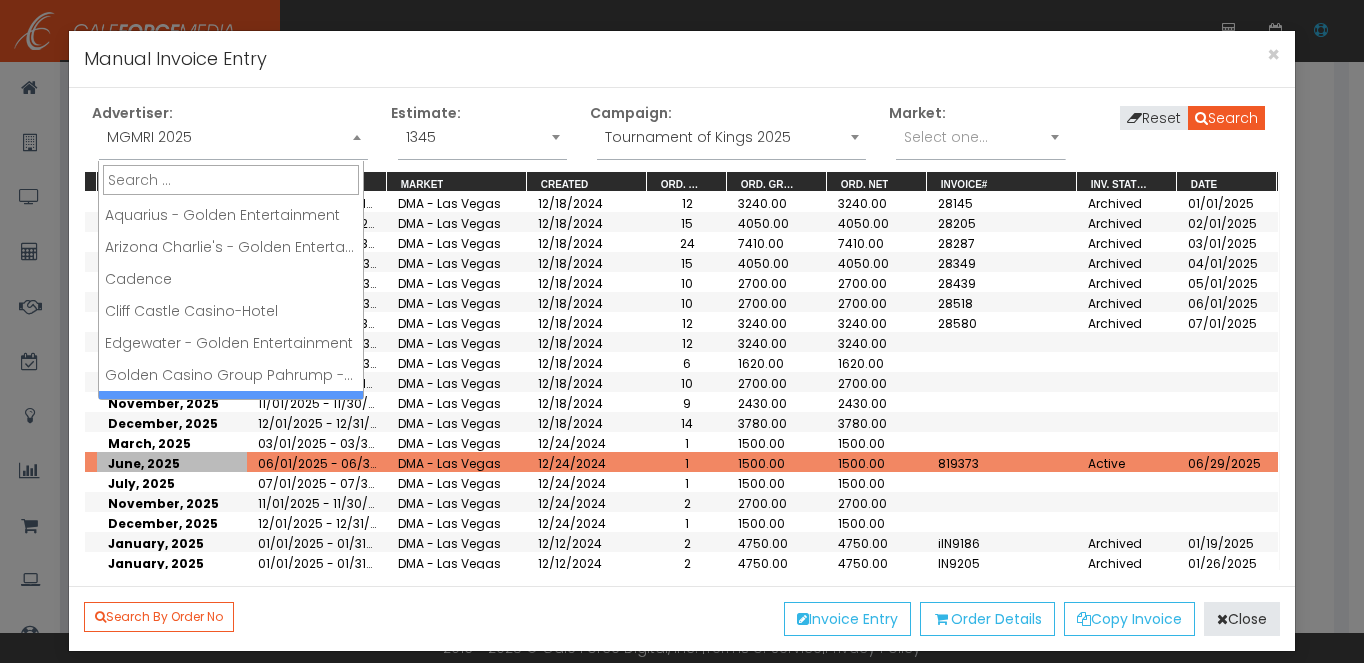 click on "MGMRI 2025" at bounding box center [233, 137] 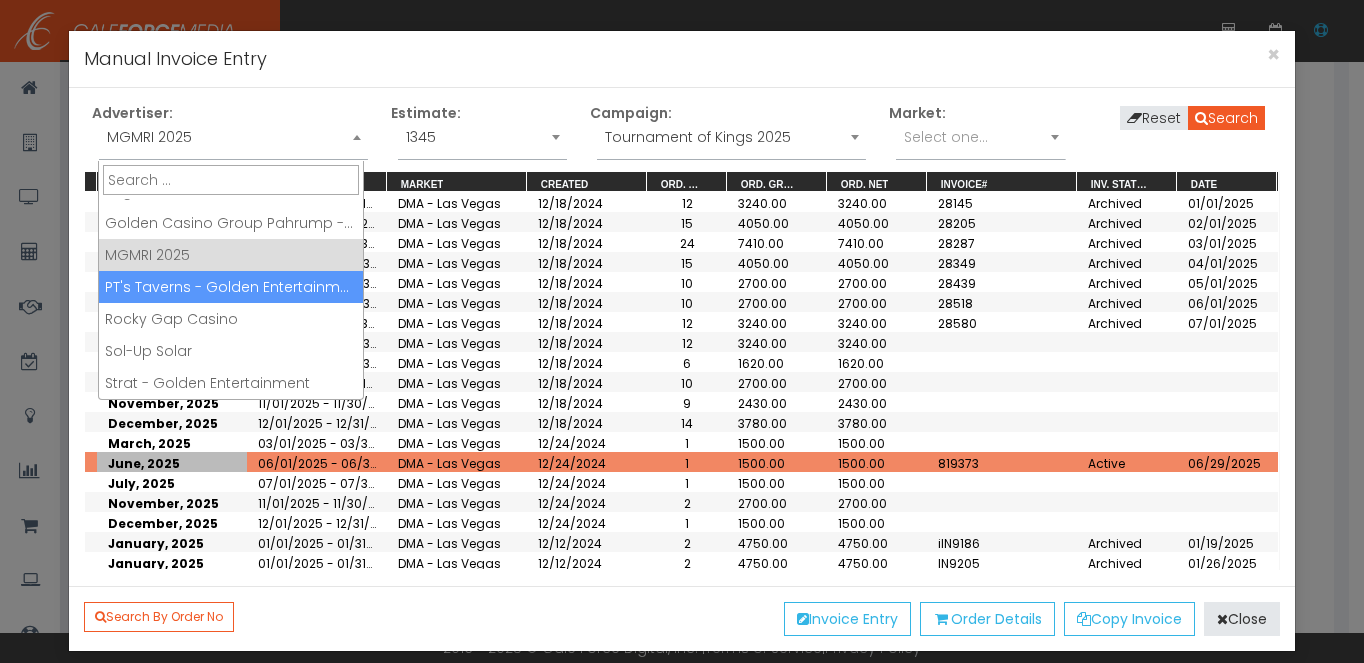 click on "May, 2025" at bounding box center [172, 202] 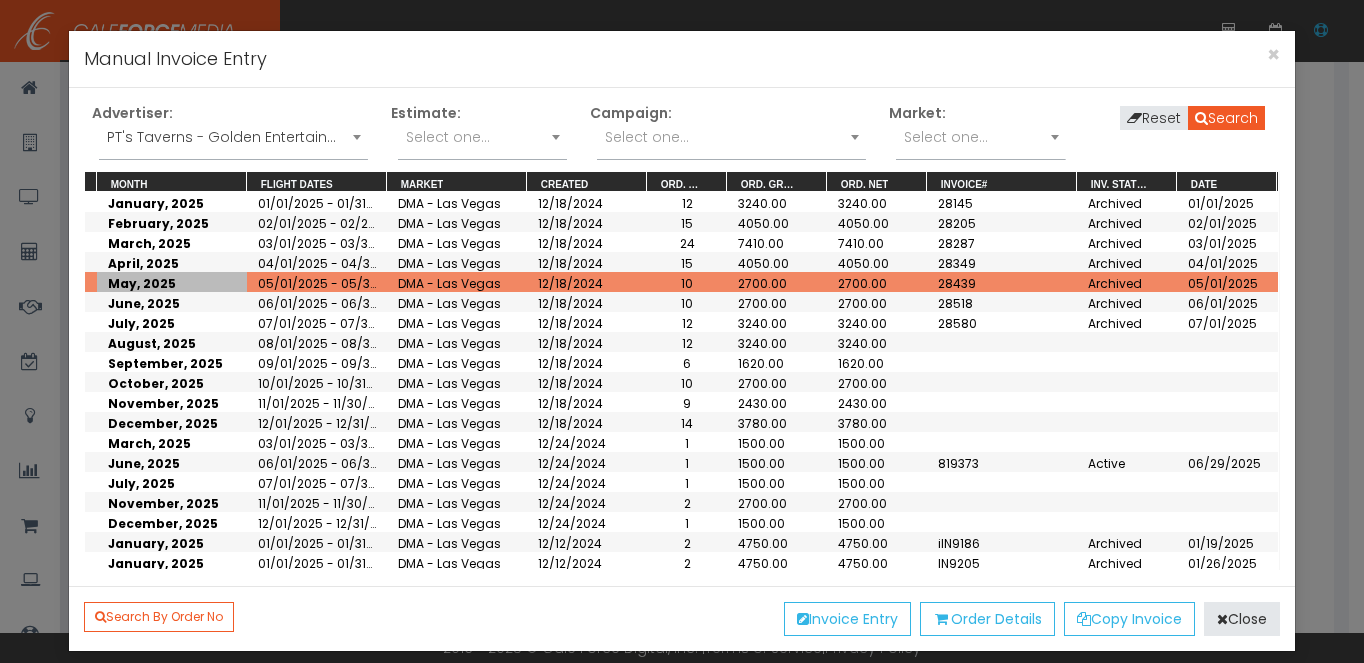 drag, startPoint x: 240, startPoint y: 288, endPoint x: 221, endPoint y: 213, distance: 77.36925 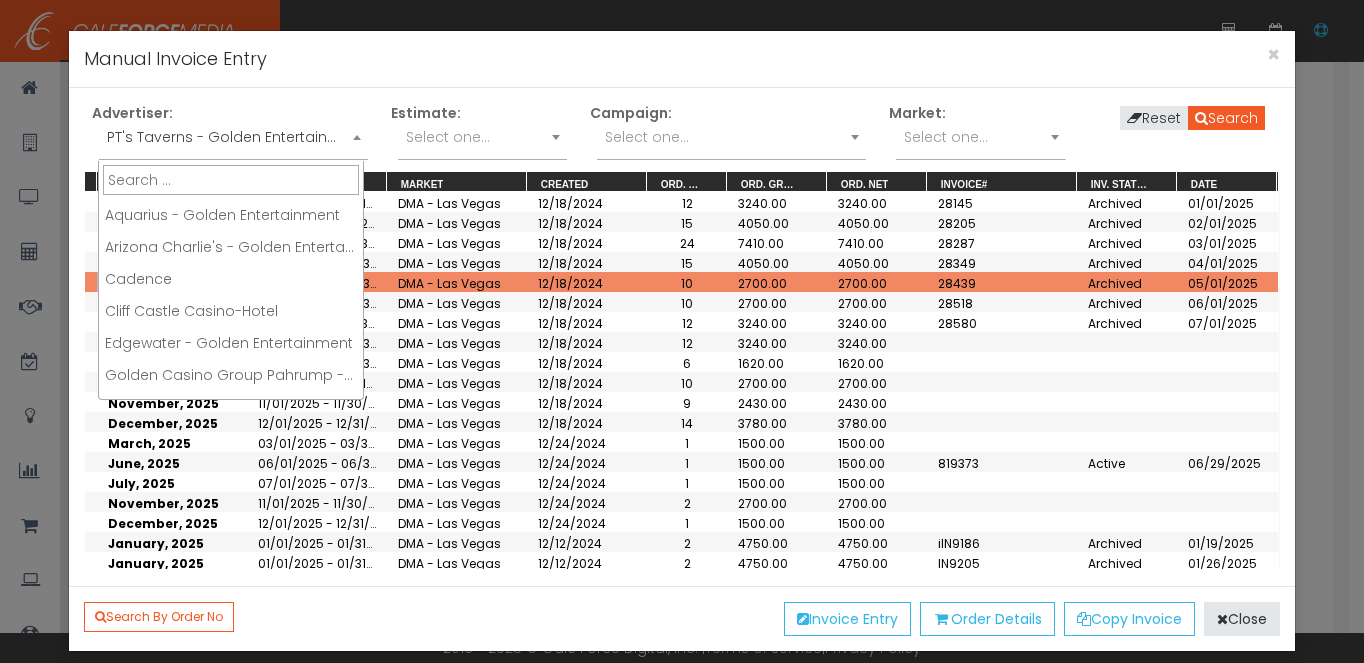 click on "PT's Taverns - Golden Entertainment" at bounding box center (233, 137) 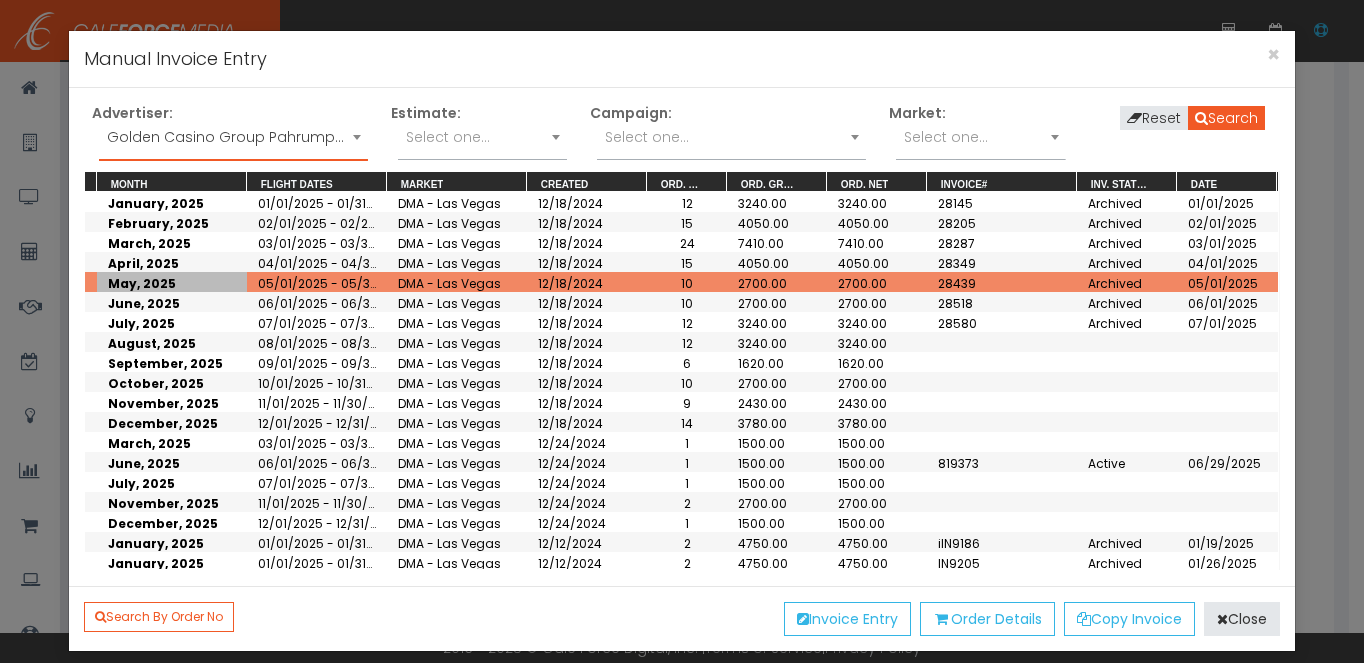click on "Select one..." at bounding box center (647, 137) 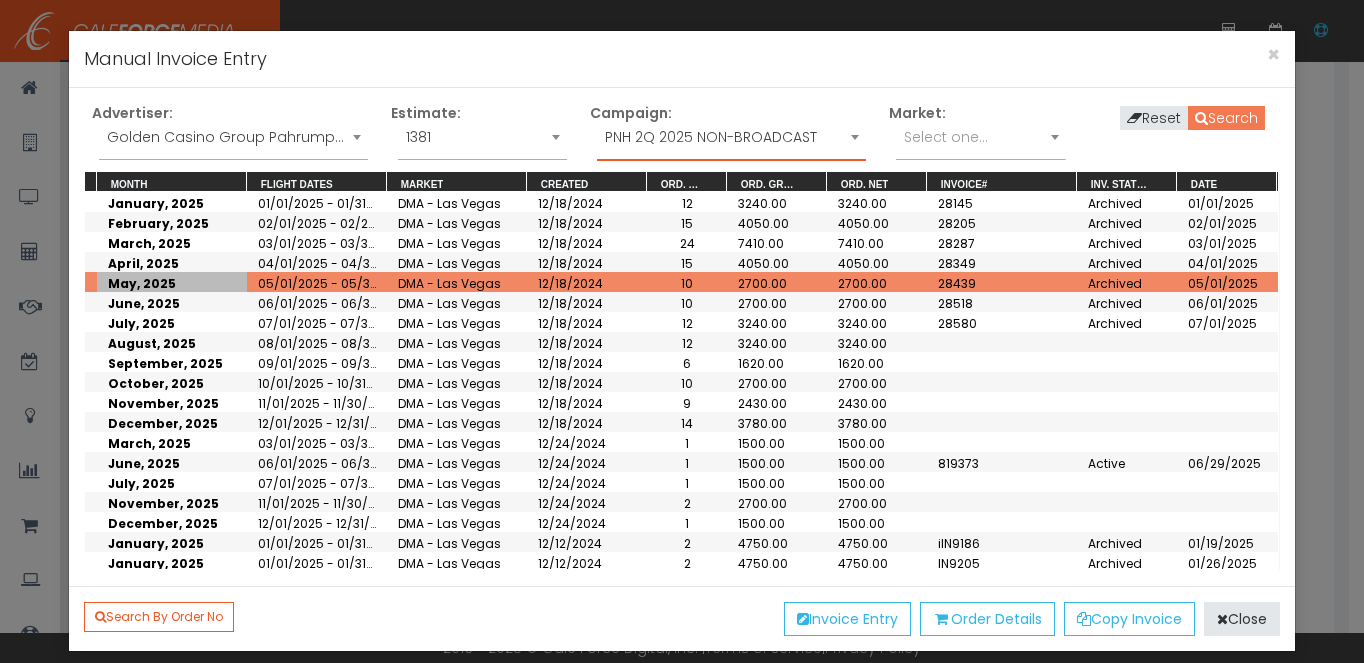 click on "Search" at bounding box center (1226, 118) 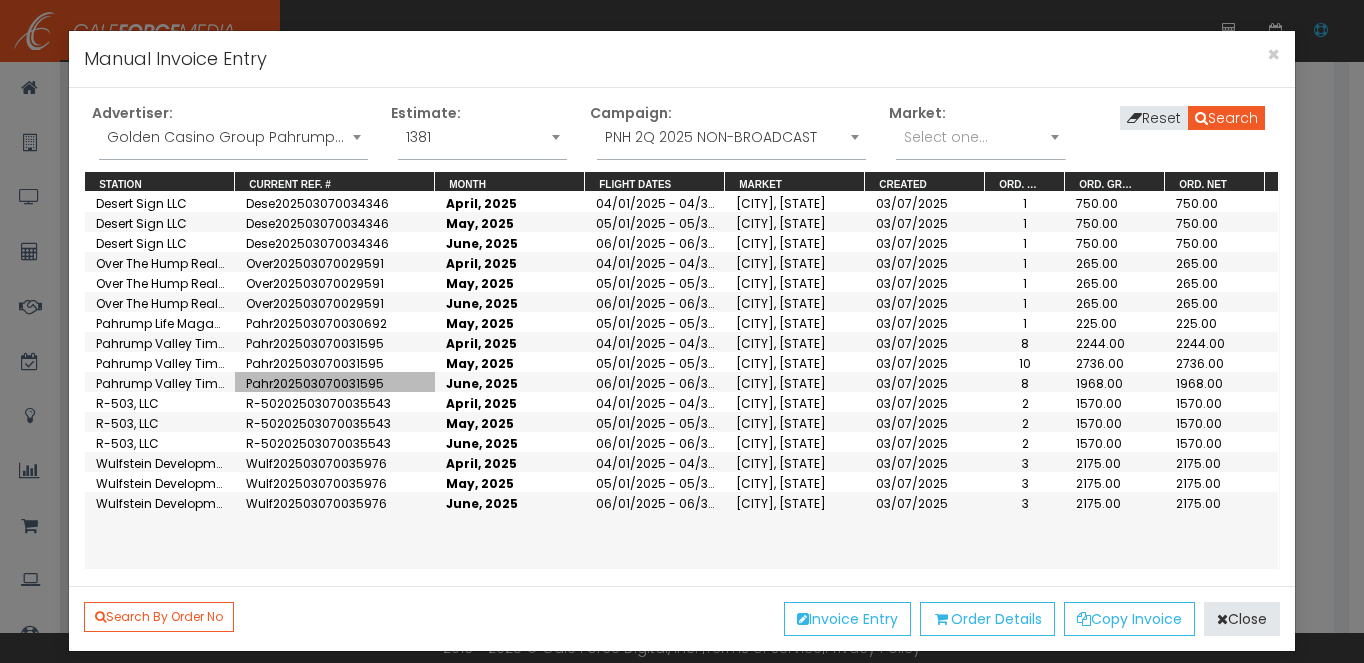 click on "Pahr202503070031595" at bounding box center [335, 382] 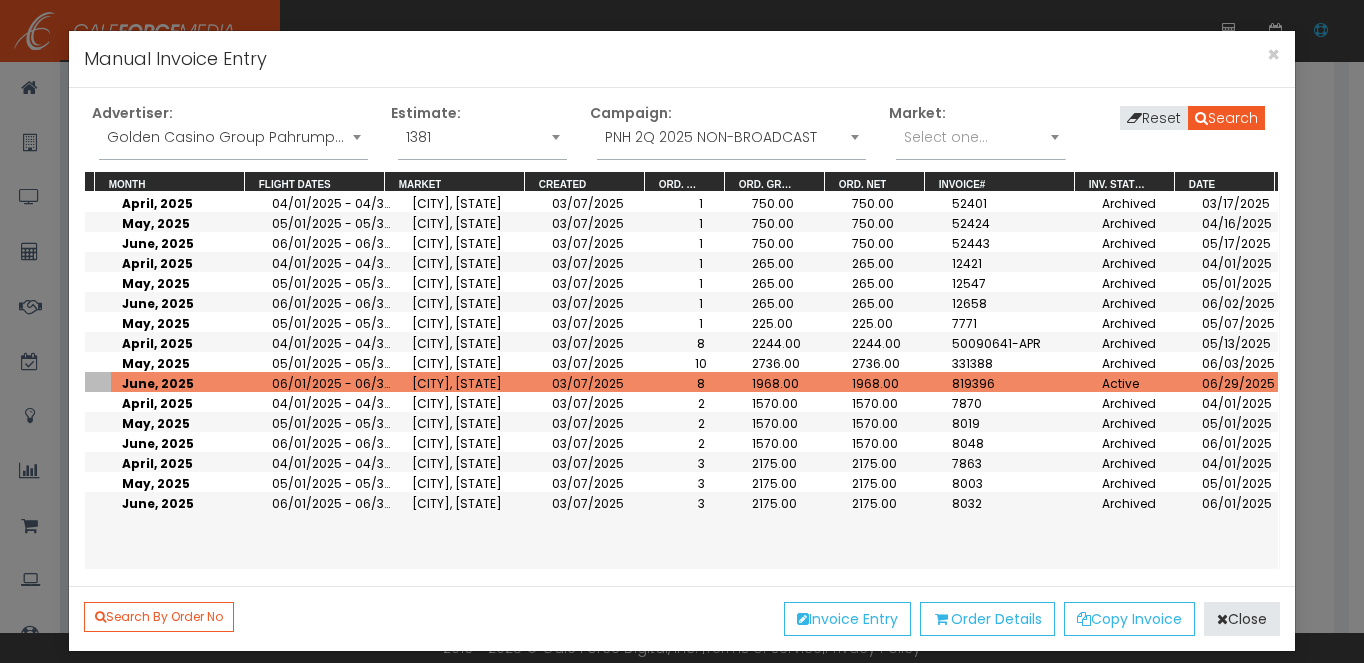 scroll, scrollTop: 0, scrollLeft: 343, axis: horizontal 